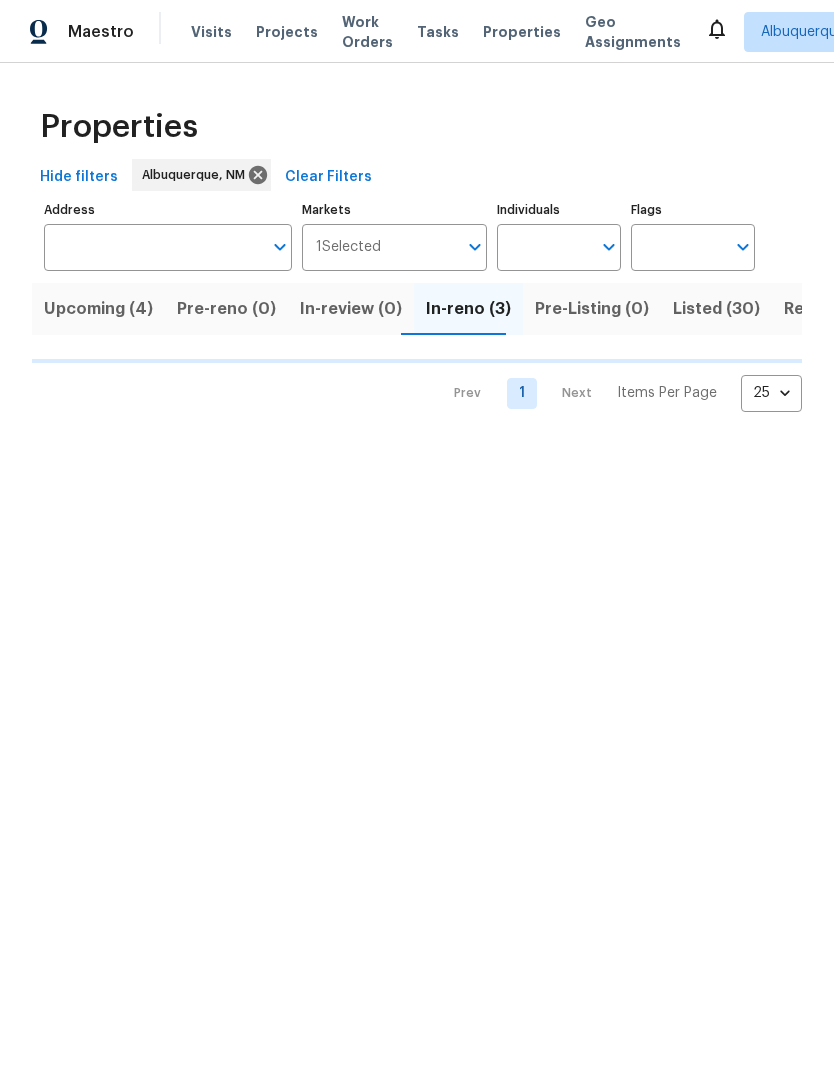 scroll, scrollTop: 0, scrollLeft: 0, axis: both 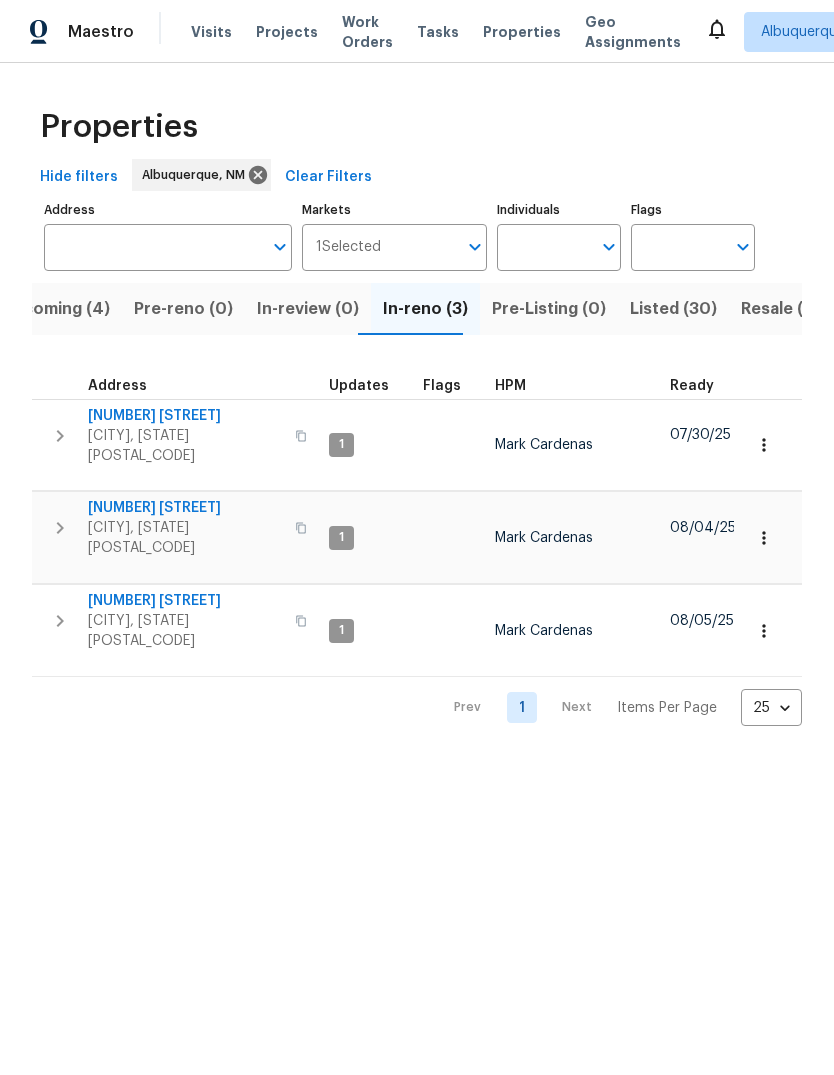 click on "[NUMBER] [STREET] [CITY]" at bounding box center (185, 416) 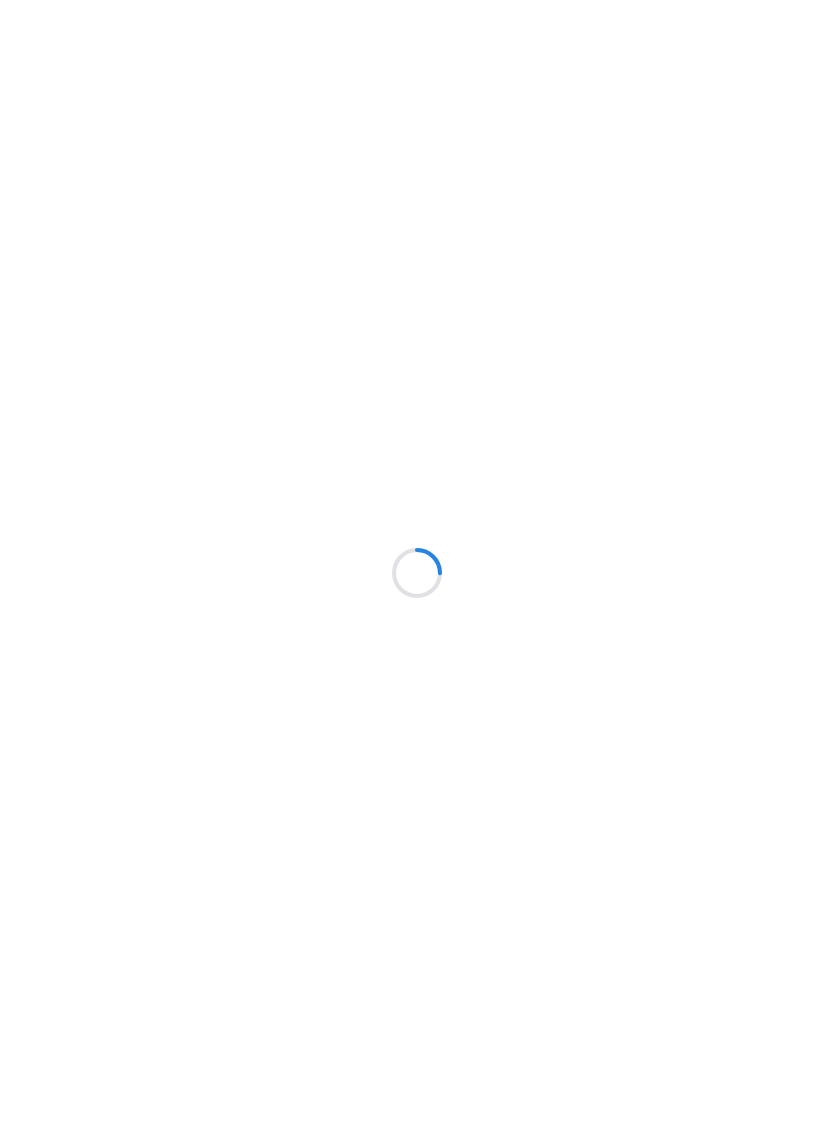 scroll, scrollTop: 0, scrollLeft: 0, axis: both 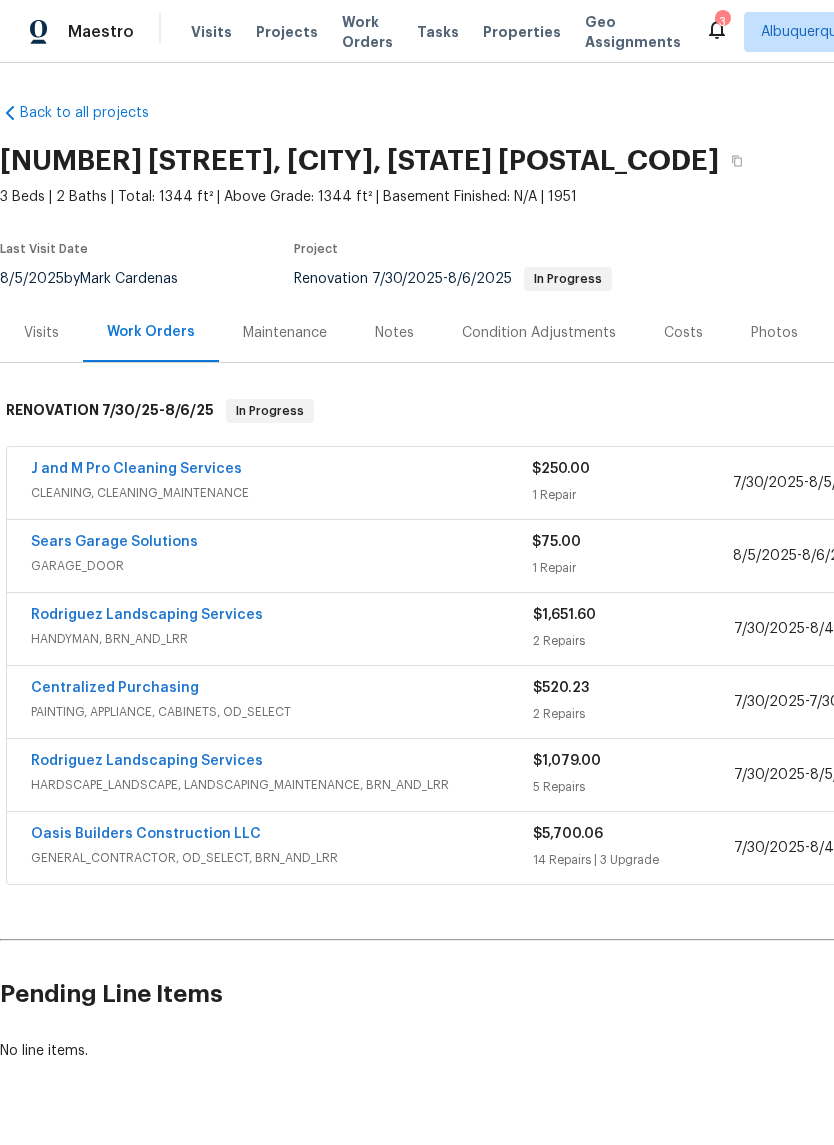 click on "J and M Pro Cleaning Services" at bounding box center (136, 469) 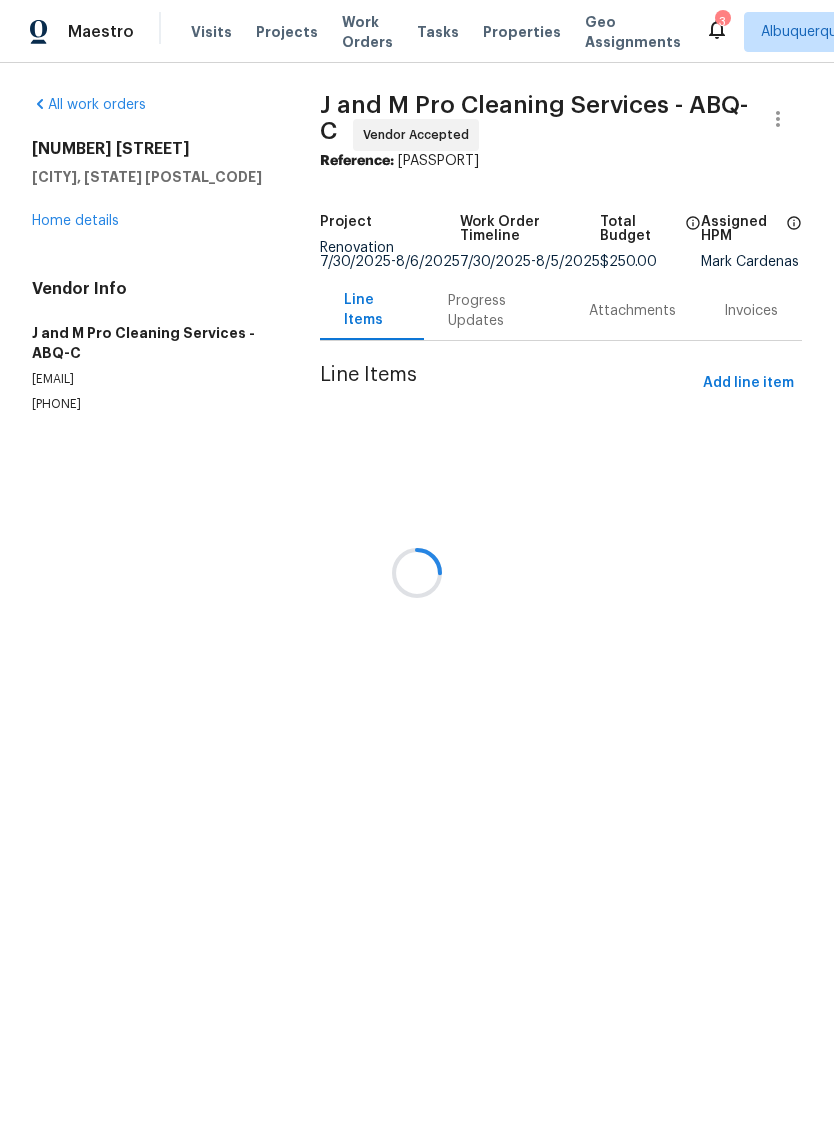 click at bounding box center [417, 572] 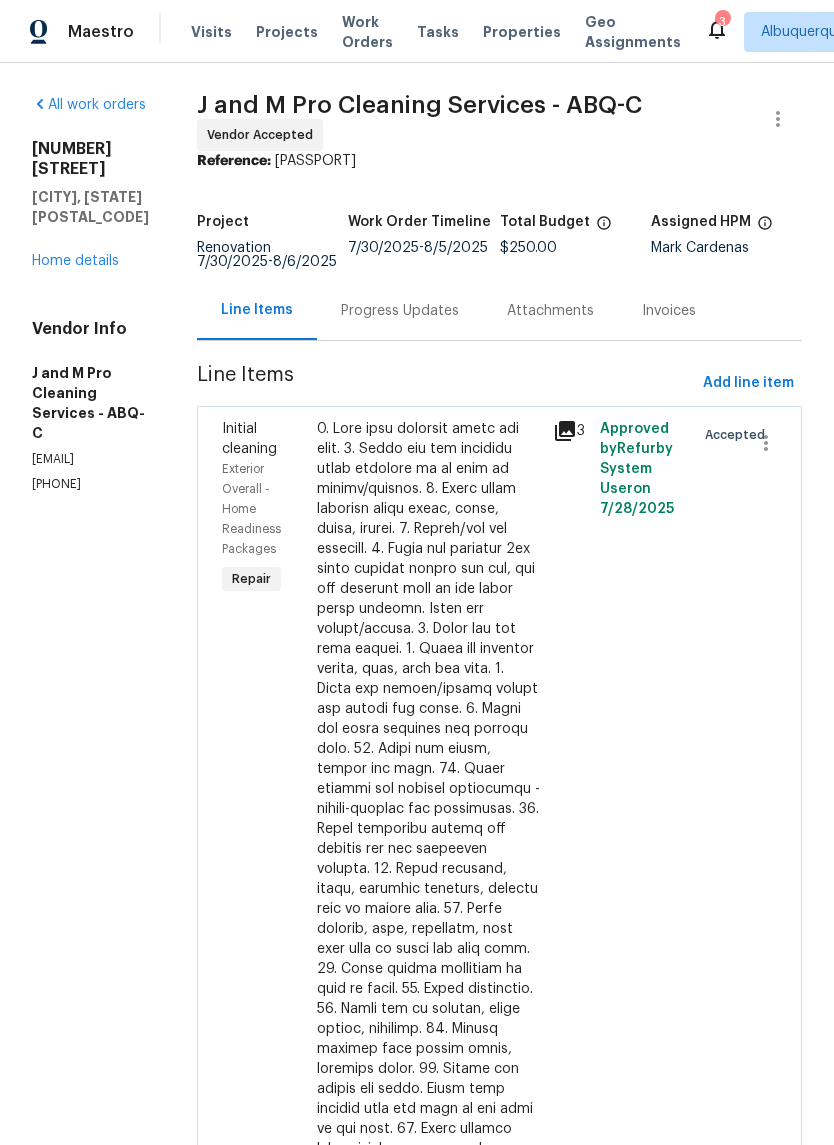 click on "Progress Updates" at bounding box center (400, 311) 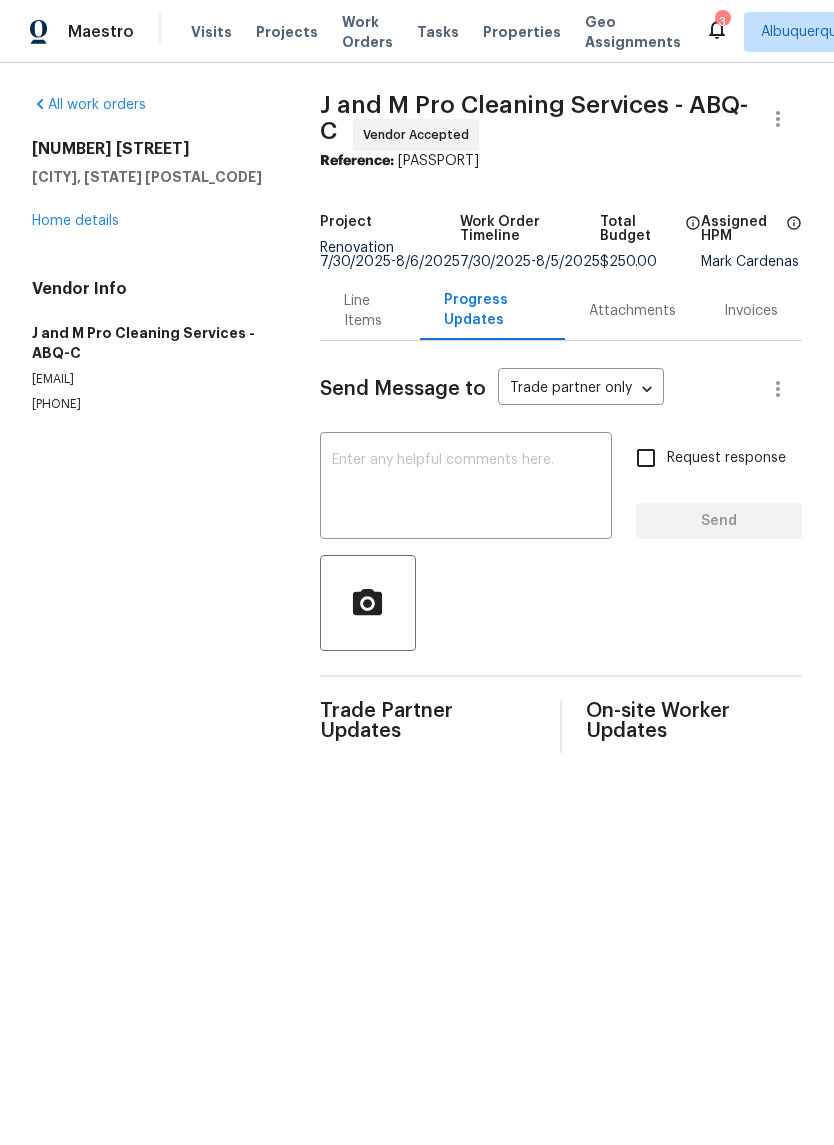 click at bounding box center (466, 488) 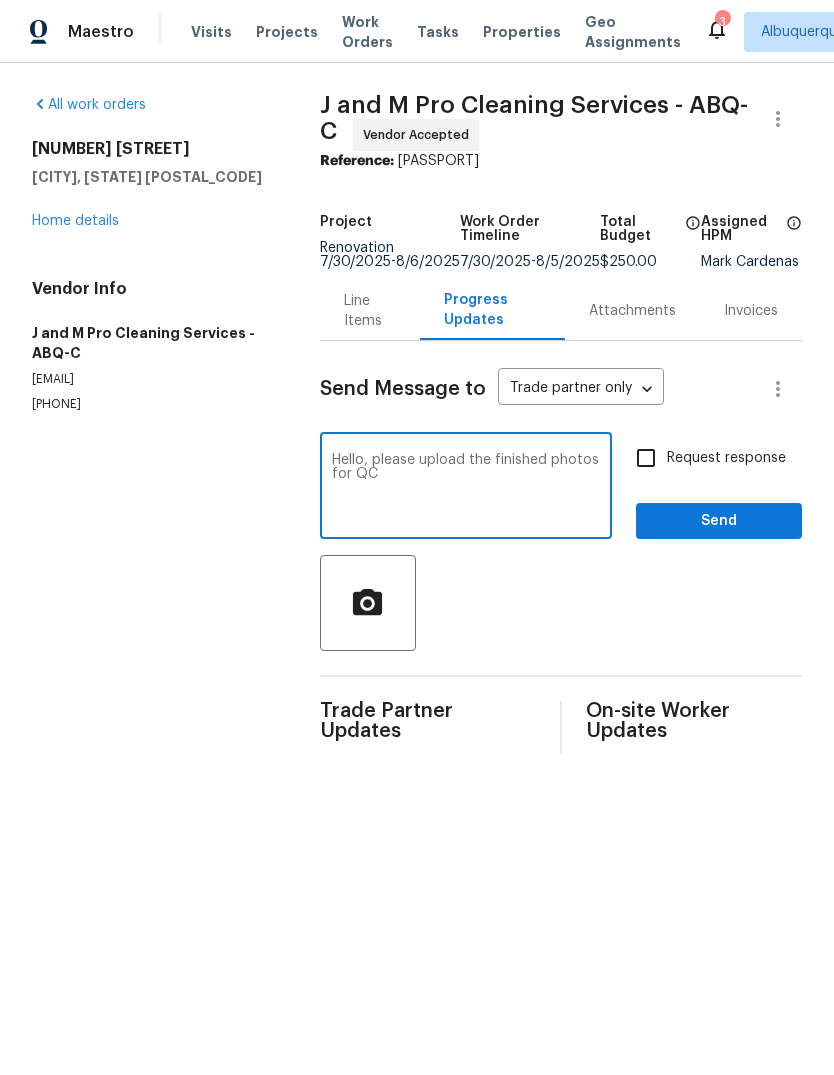 type on "Hello, please upload the finished photos for QC" 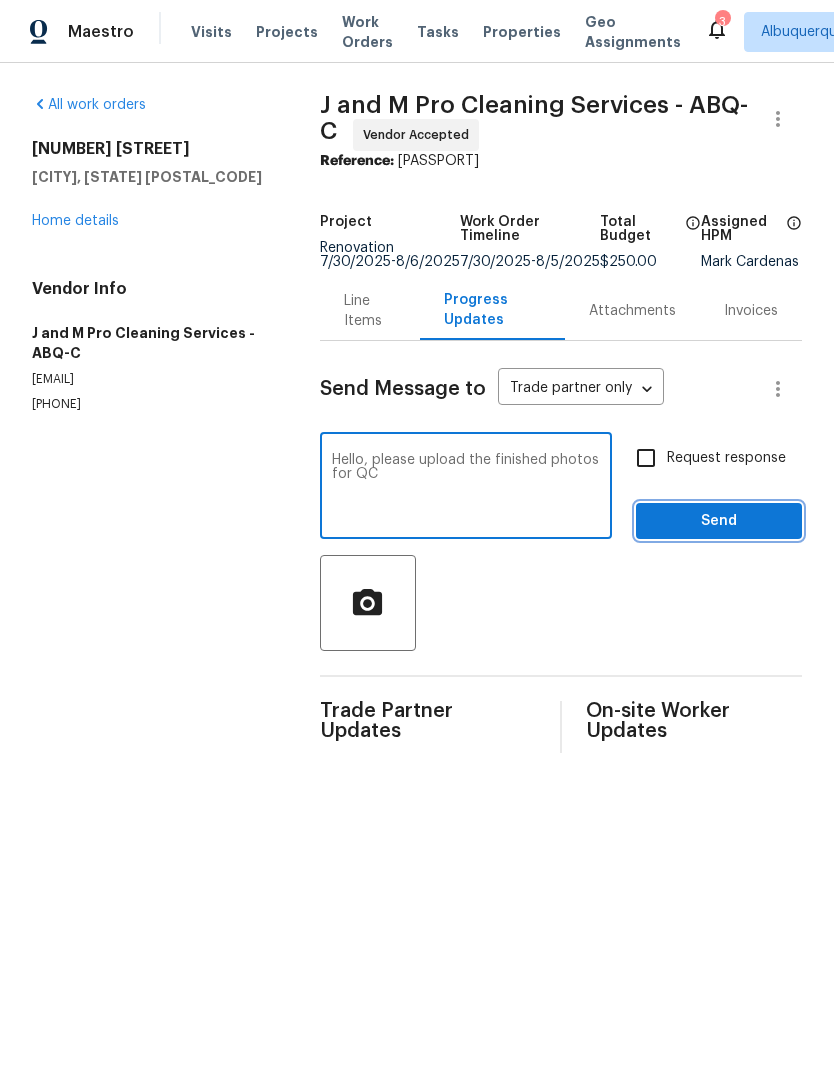 click on "Send" at bounding box center [719, 521] 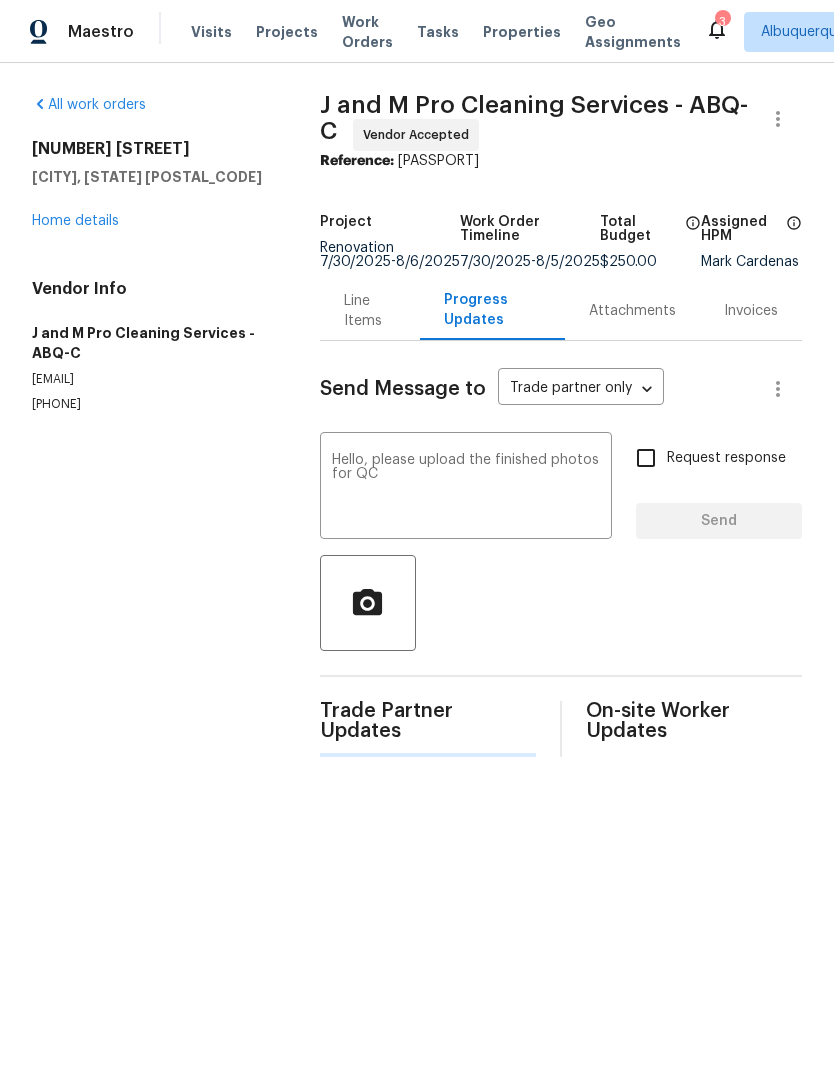 type 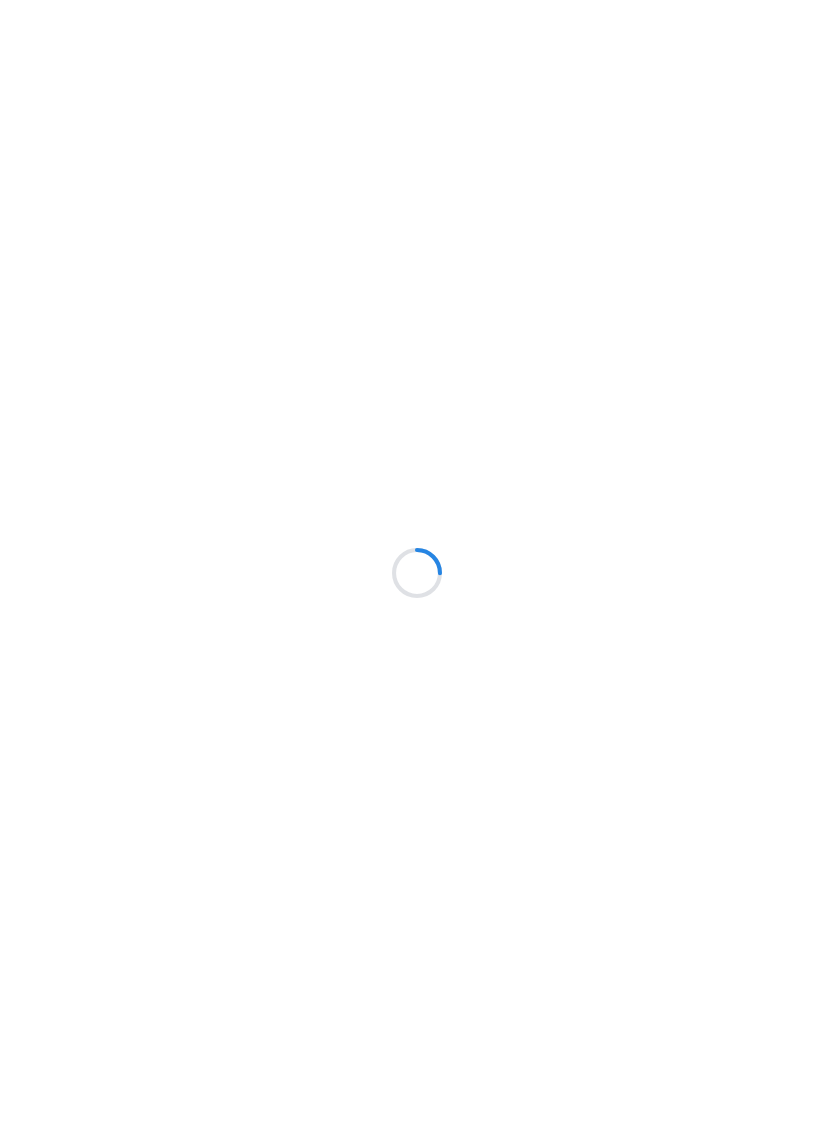 scroll, scrollTop: 0, scrollLeft: 0, axis: both 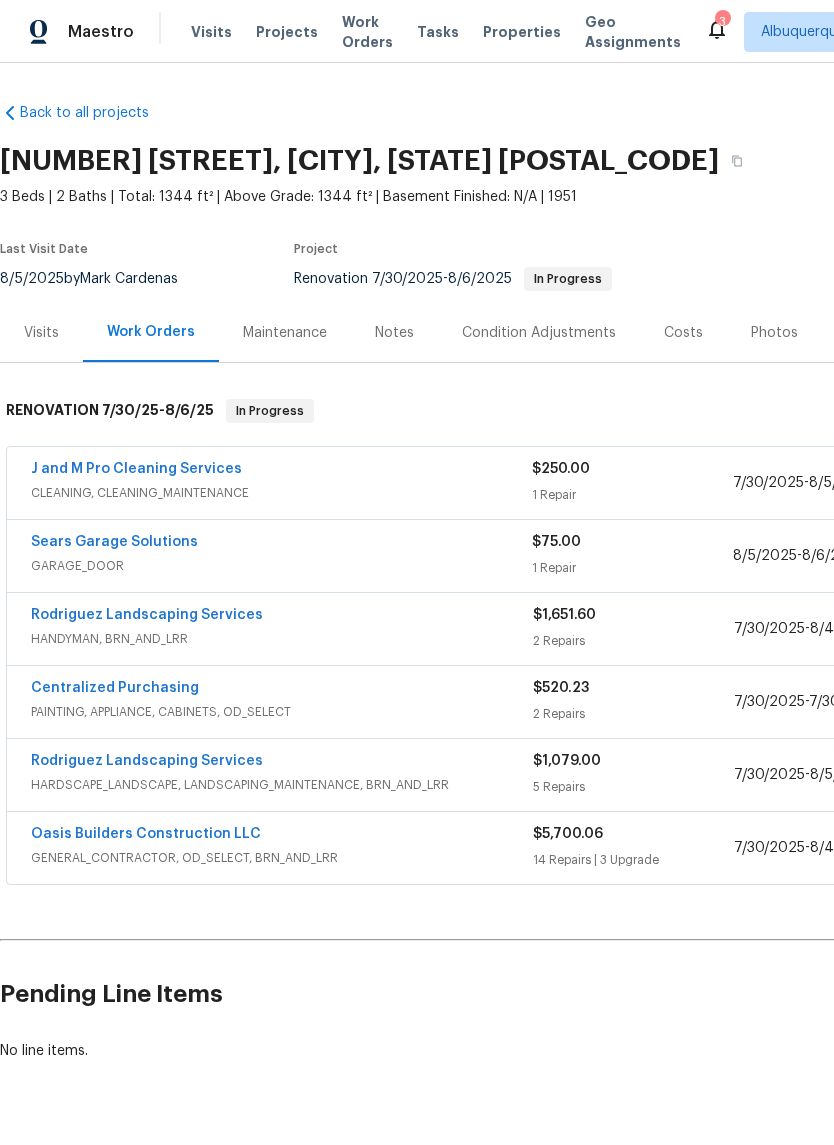 click on "Sears Garage Solutions" at bounding box center [114, 542] 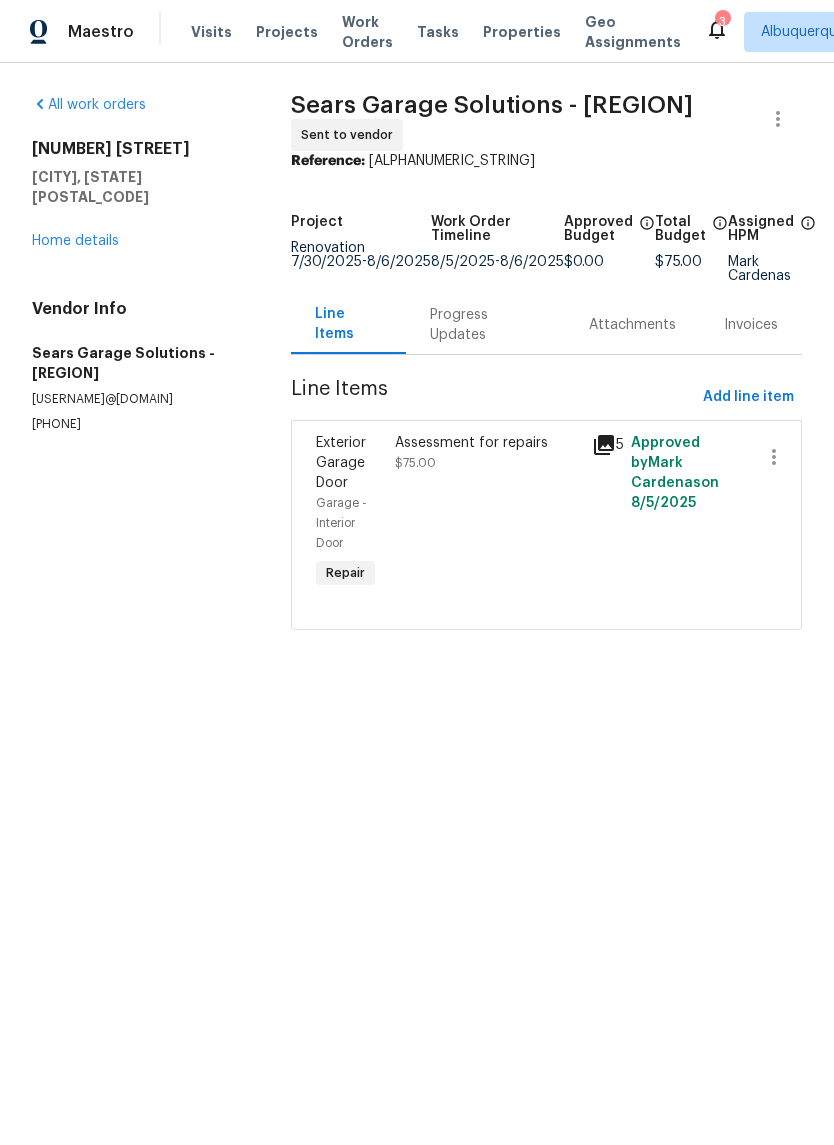 click on "Progress Updates" at bounding box center (485, 325) 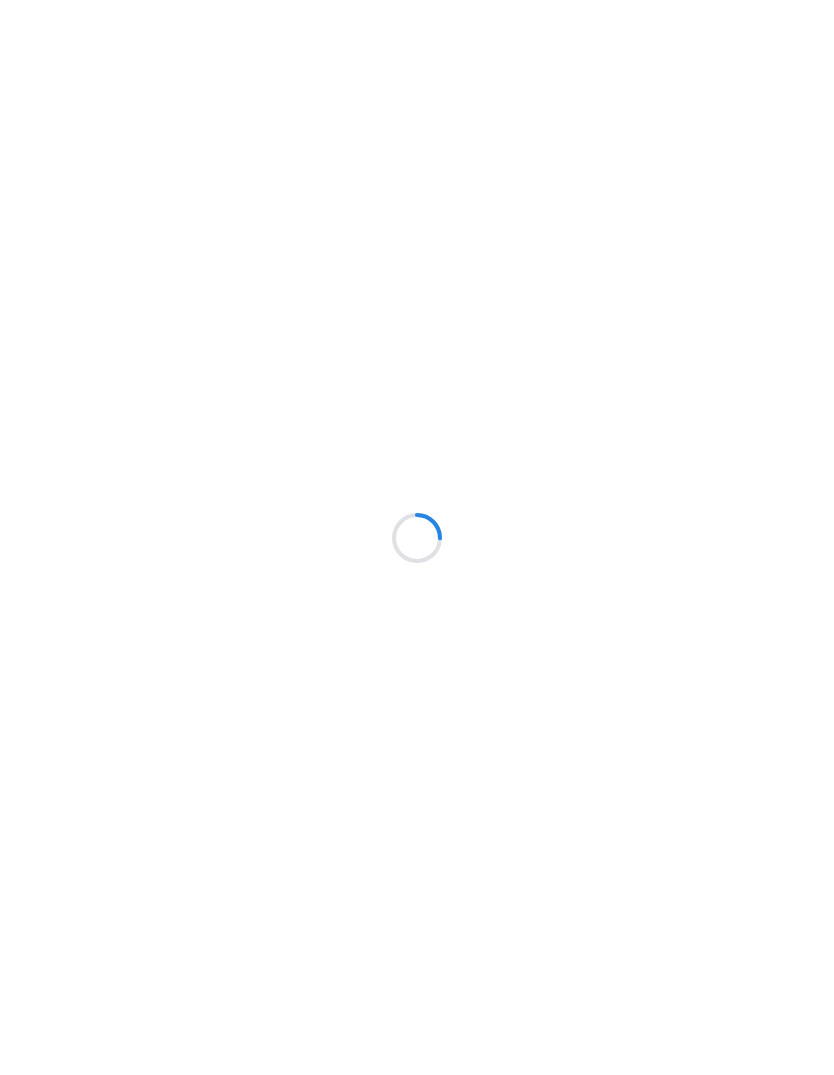 scroll, scrollTop: 0, scrollLeft: 0, axis: both 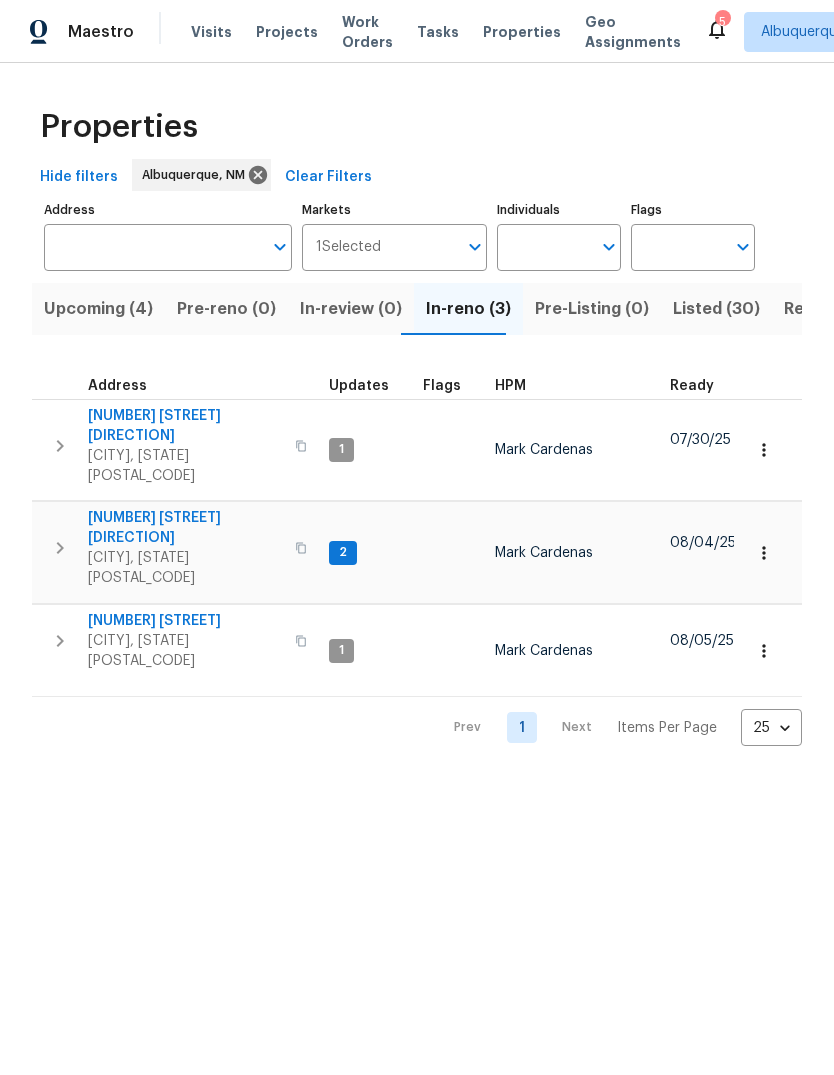 click on "[NUMBER] [STREET] [DIRECTION]" at bounding box center (185, 426) 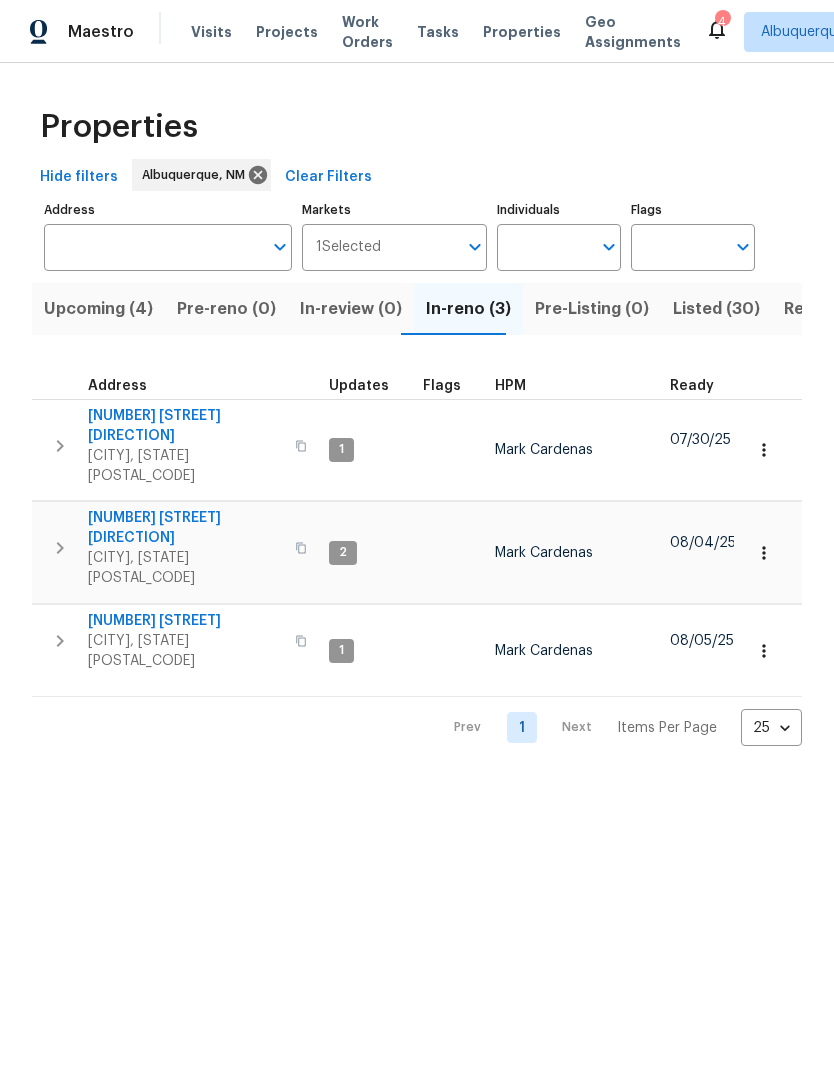 click 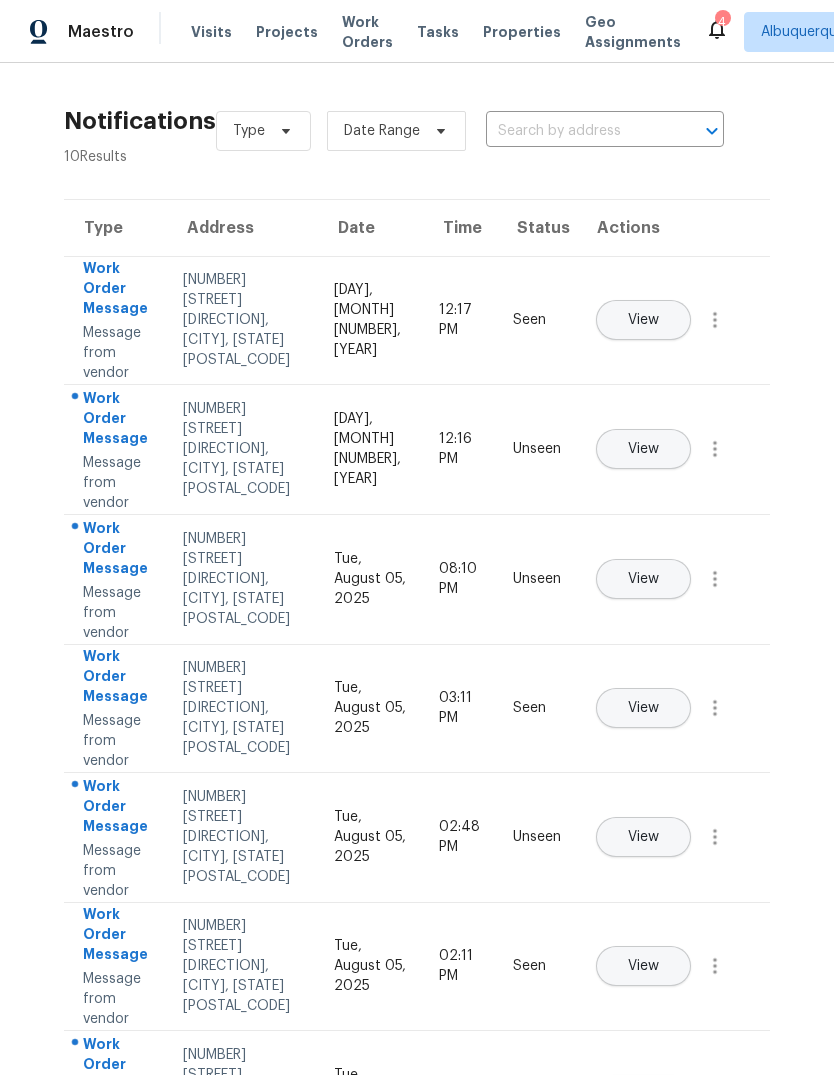 click on "View" at bounding box center [643, 449] 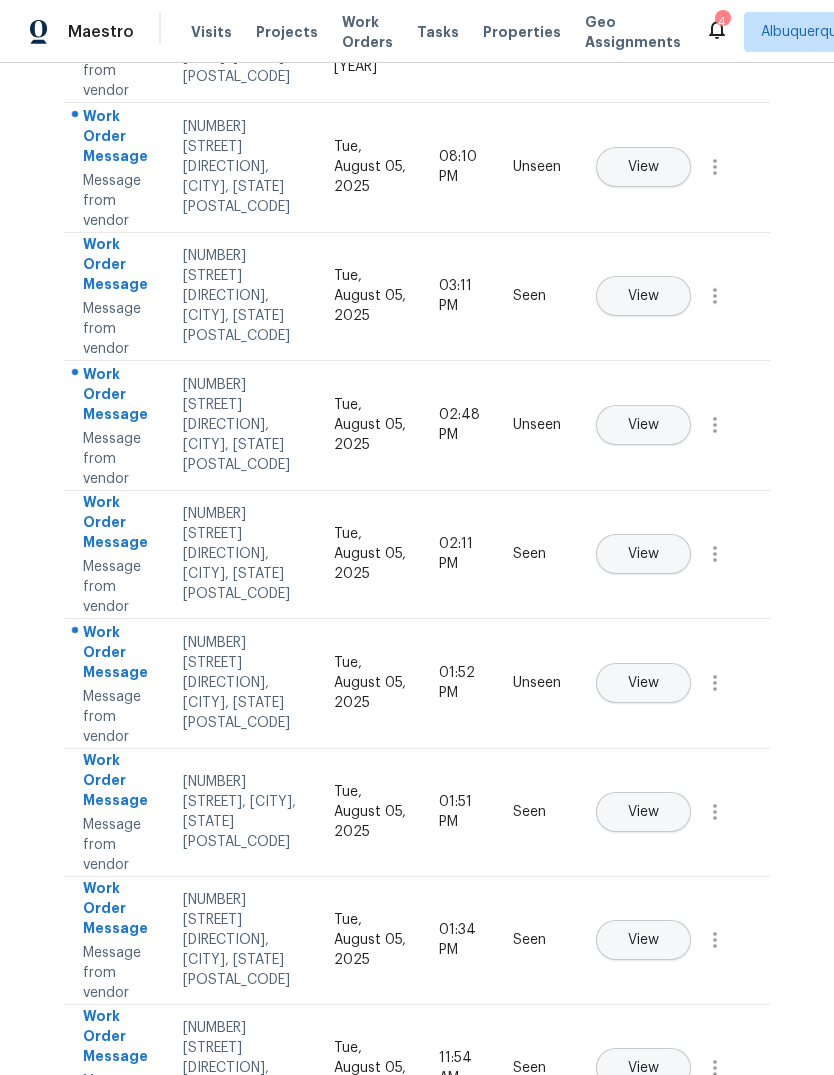 scroll, scrollTop: 411, scrollLeft: 0, axis: vertical 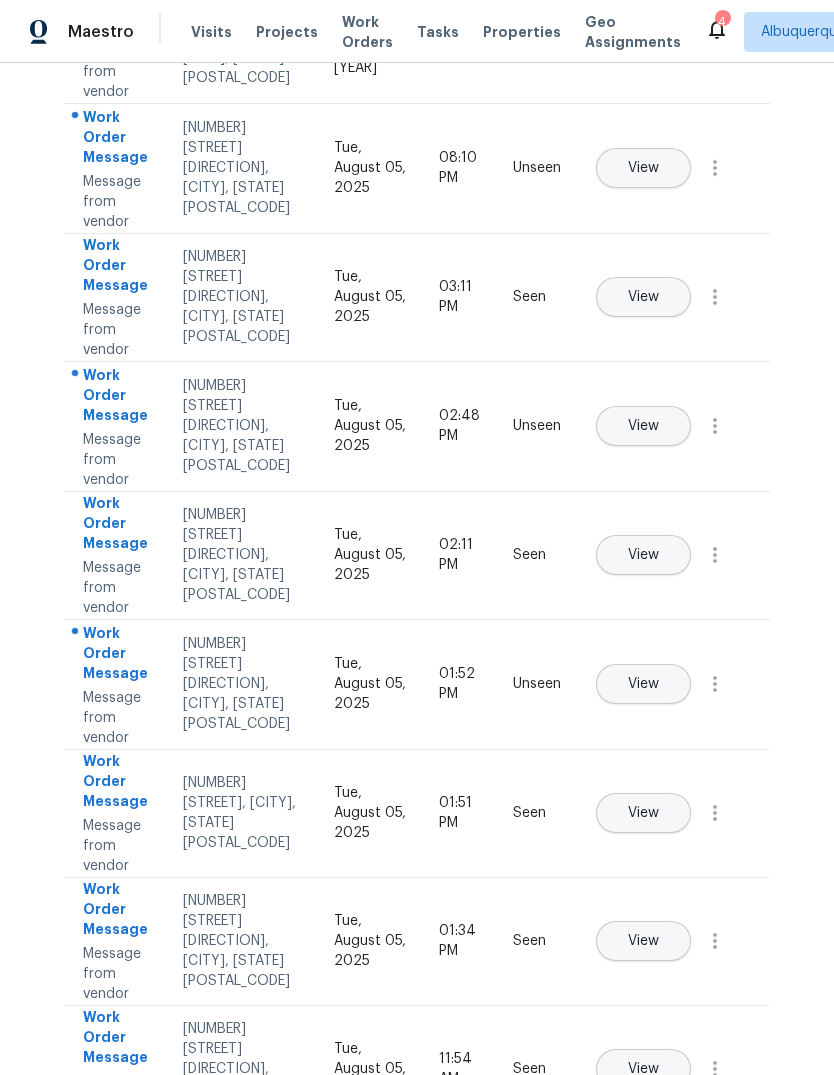 click on "View" at bounding box center (643, 684) 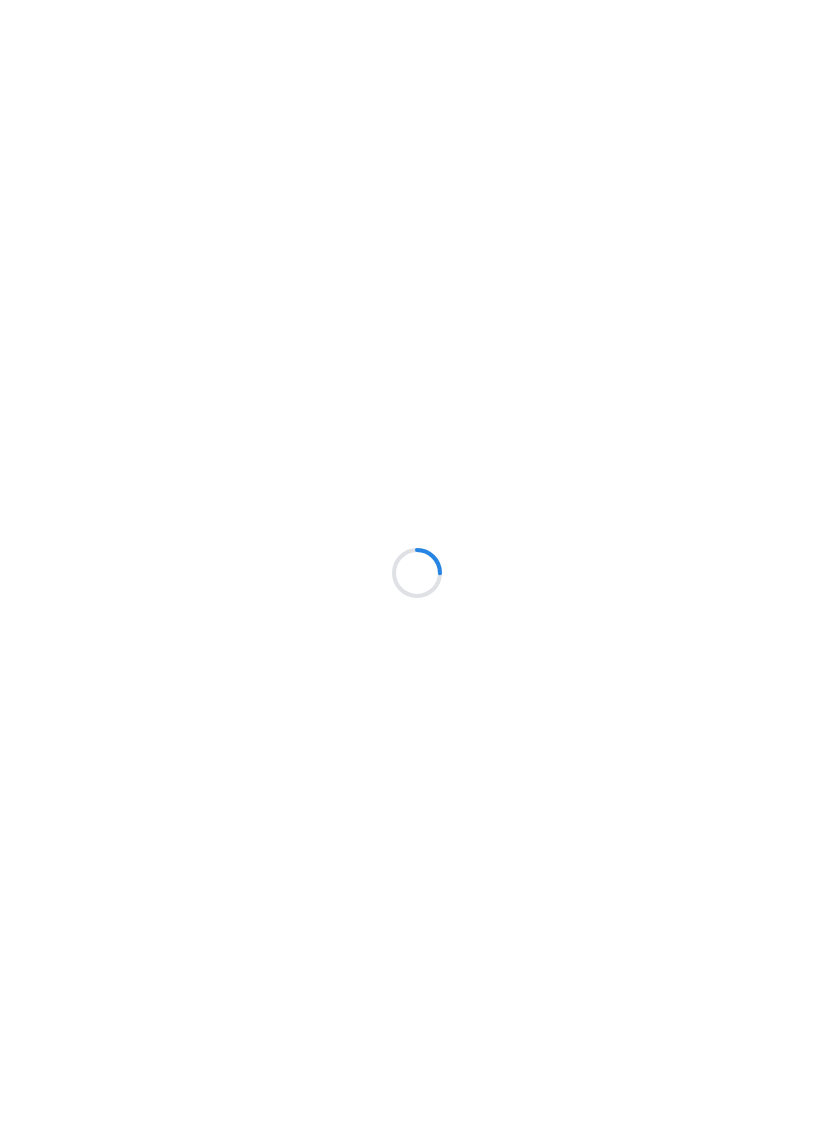 scroll, scrollTop: 0, scrollLeft: 0, axis: both 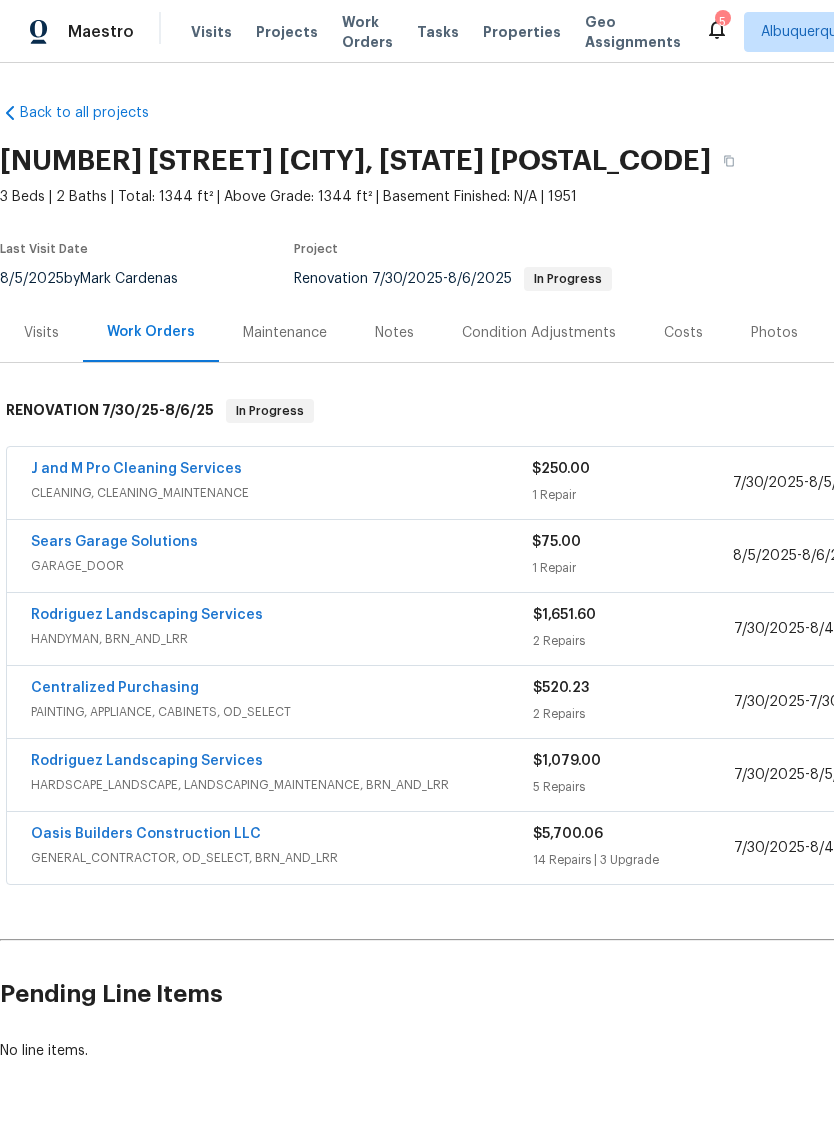 click on "J and M Pro Cleaning Services" at bounding box center (136, 469) 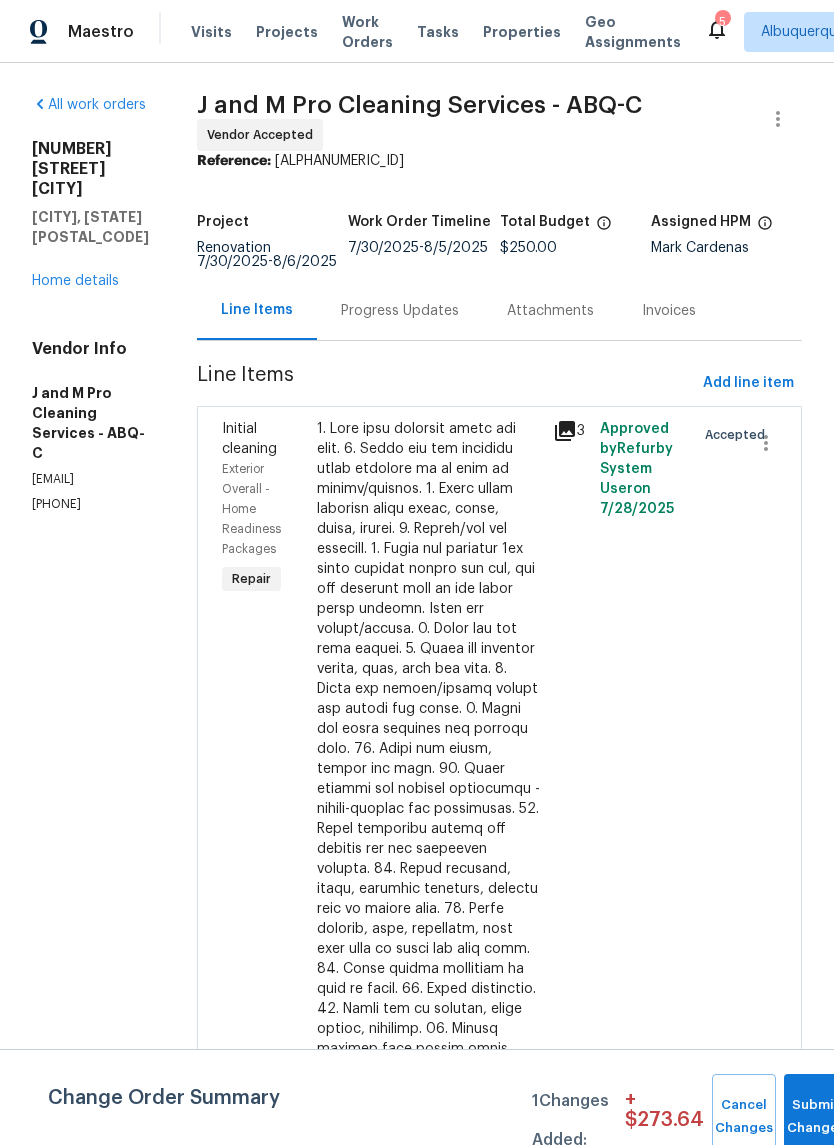 click on "Progress Updates" at bounding box center [400, 311] 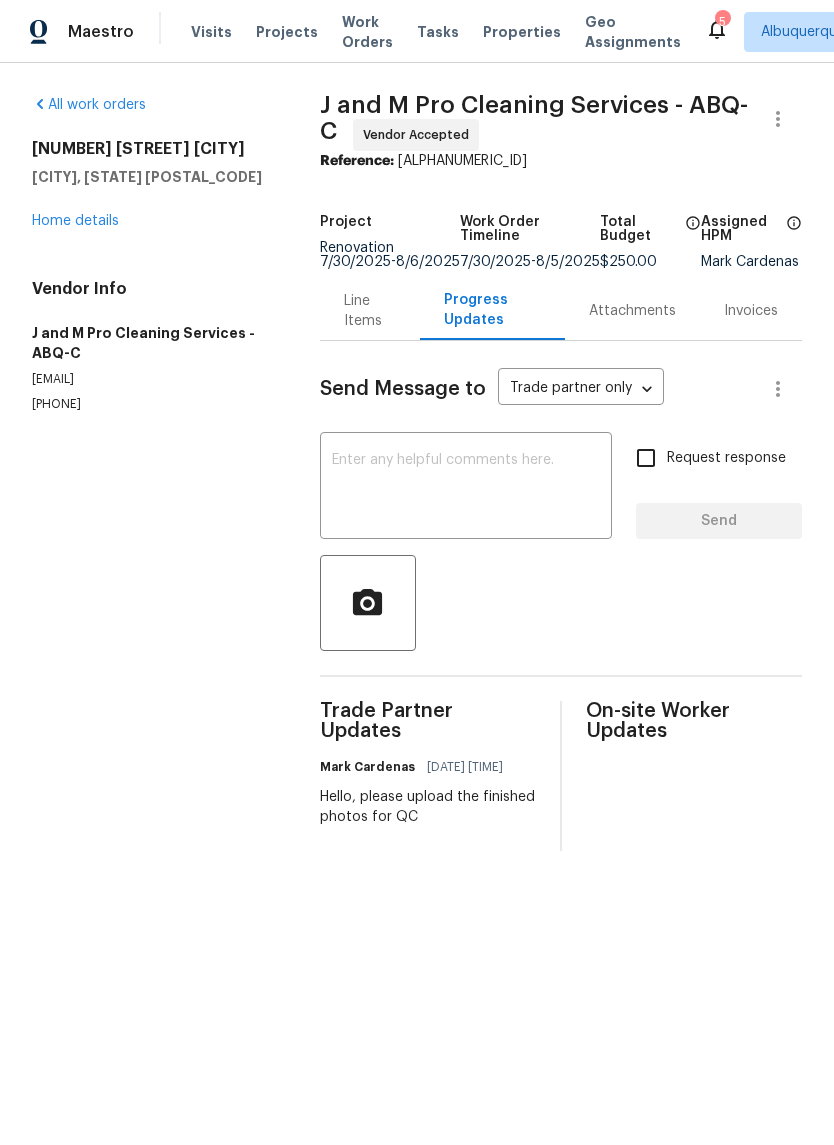 click 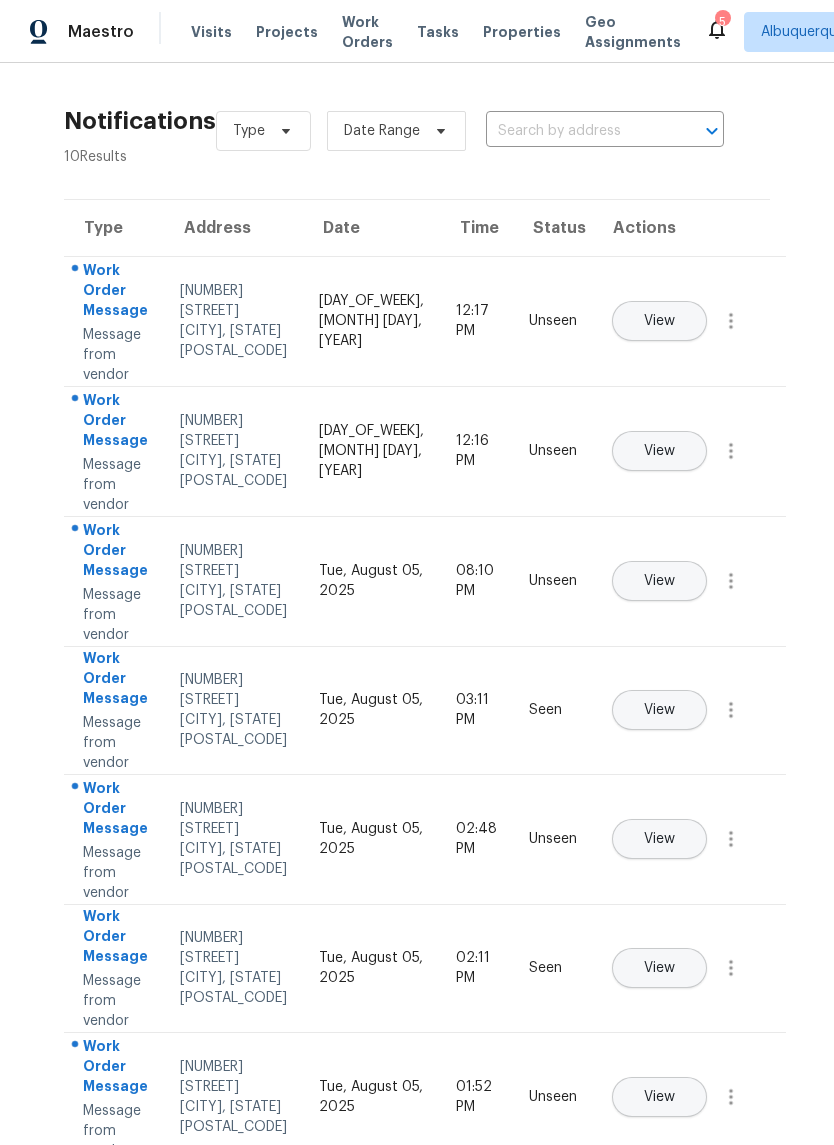 click on "View" at bounding box center (659, 321) 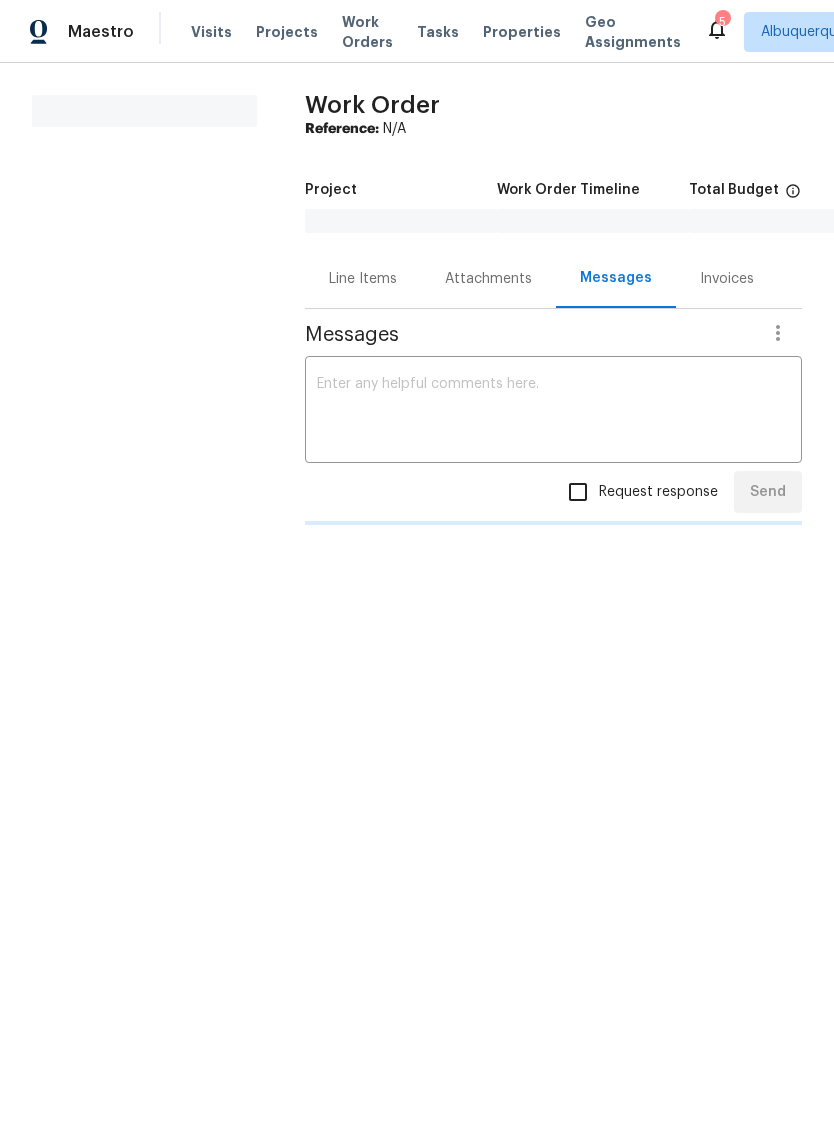 scroll, scrollTop: 0, scrollLeft: 0, axis: both 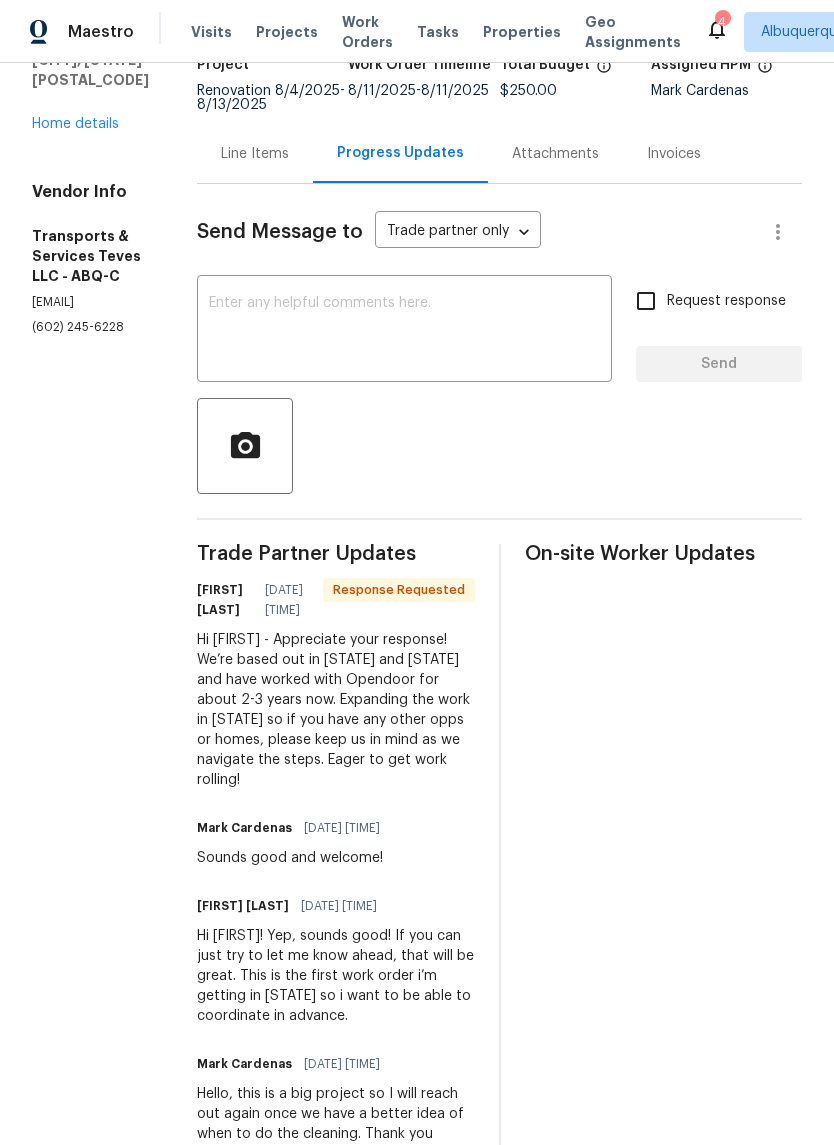 click at bounding box center (404, 331) 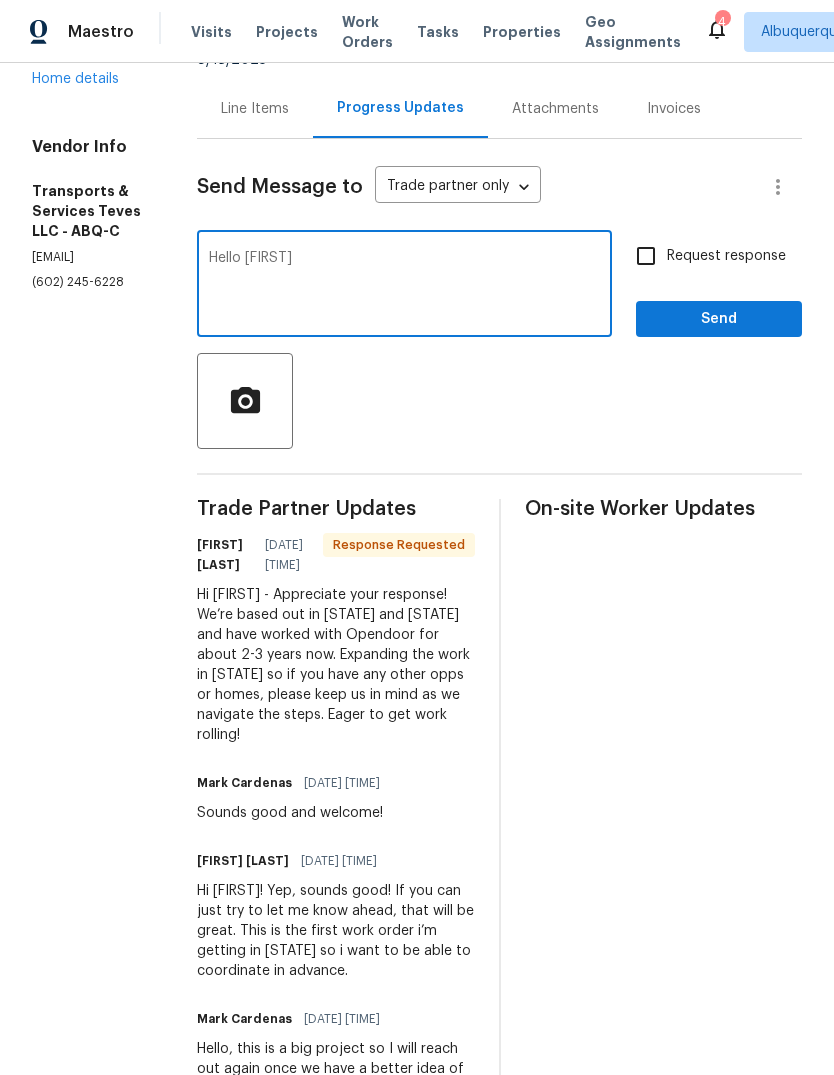 scroll, scrollTop: 201, scrollLeft: 0, axis: vertical 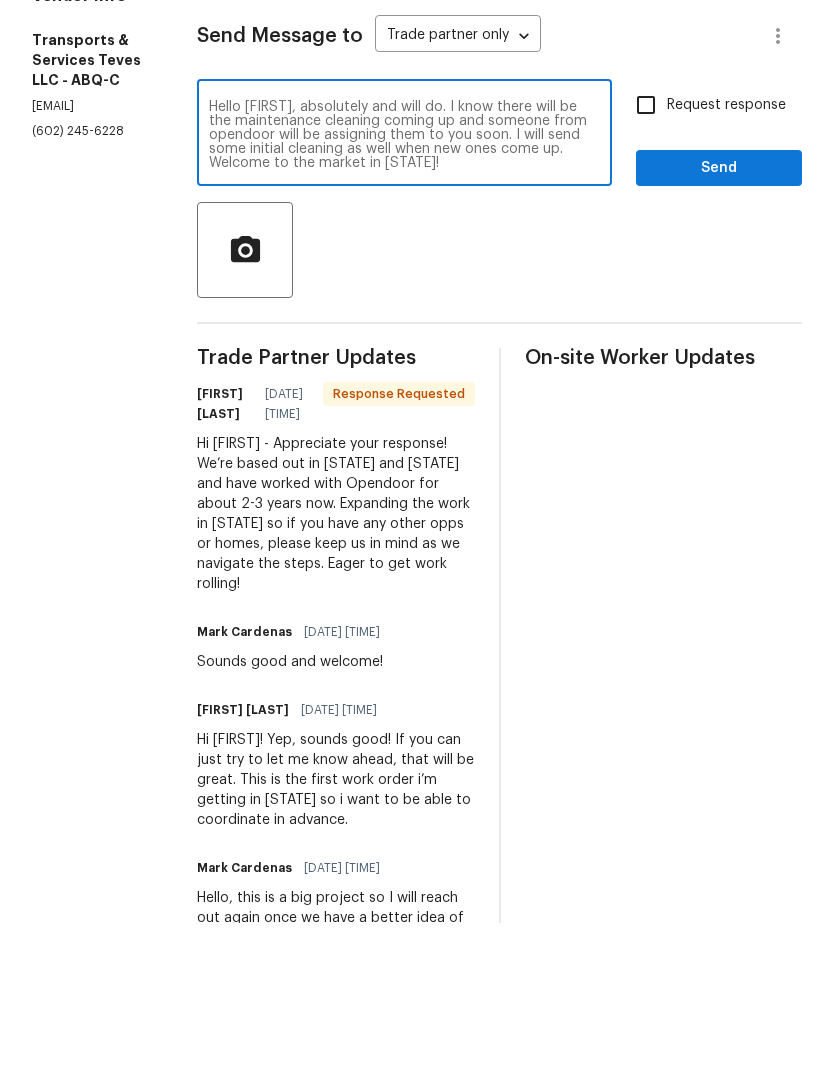 type on "Hello Stephanie, absolutely and will do. I know there will be the maintenance cleaning coming up and someone from opendoor will be assigning them to you soon. I will send some initial cleaning as well when new ones come up. Welcome to the market in NM!" 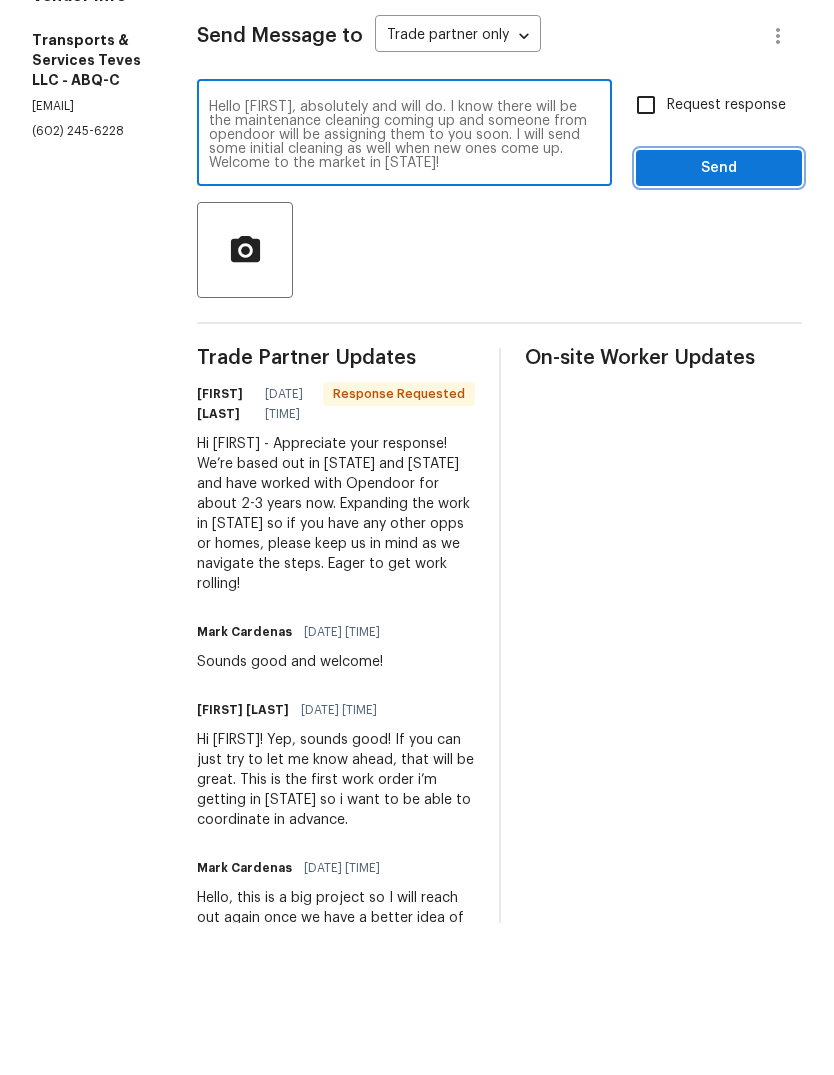 click on "Send" at bounding box center (719, 320) 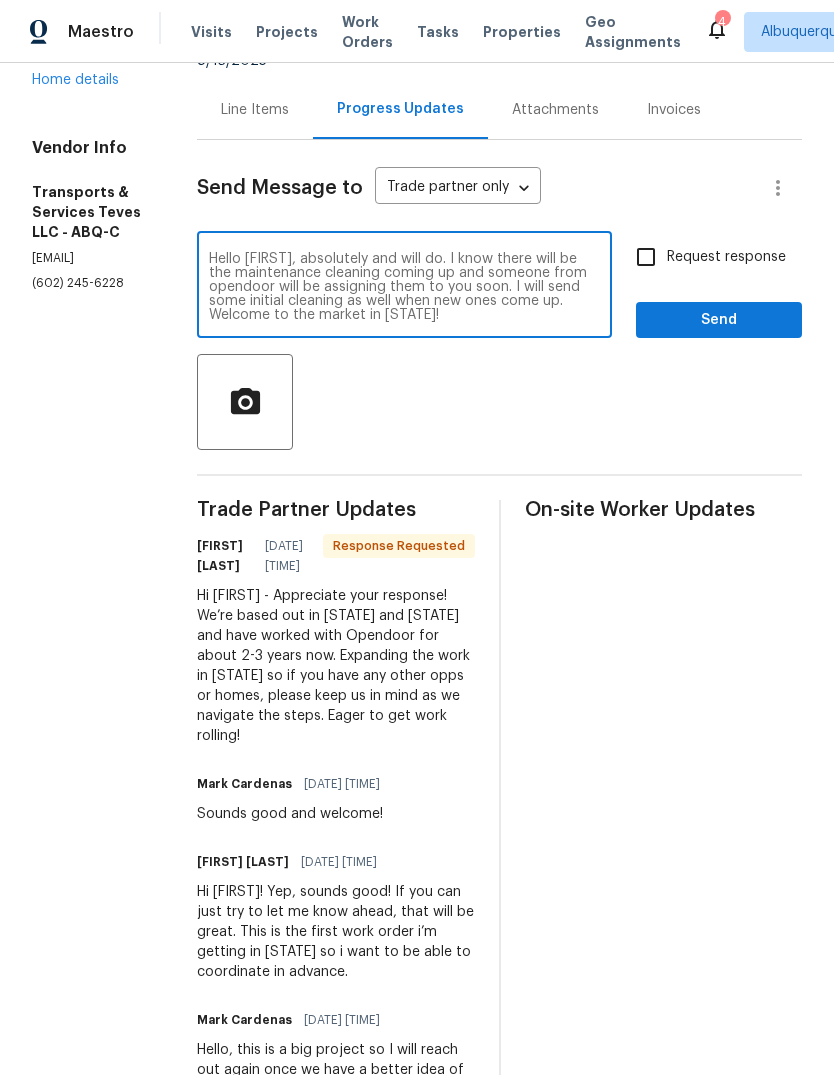 scroll, scrollTop: 0, scrollLeft: 0, axis: both 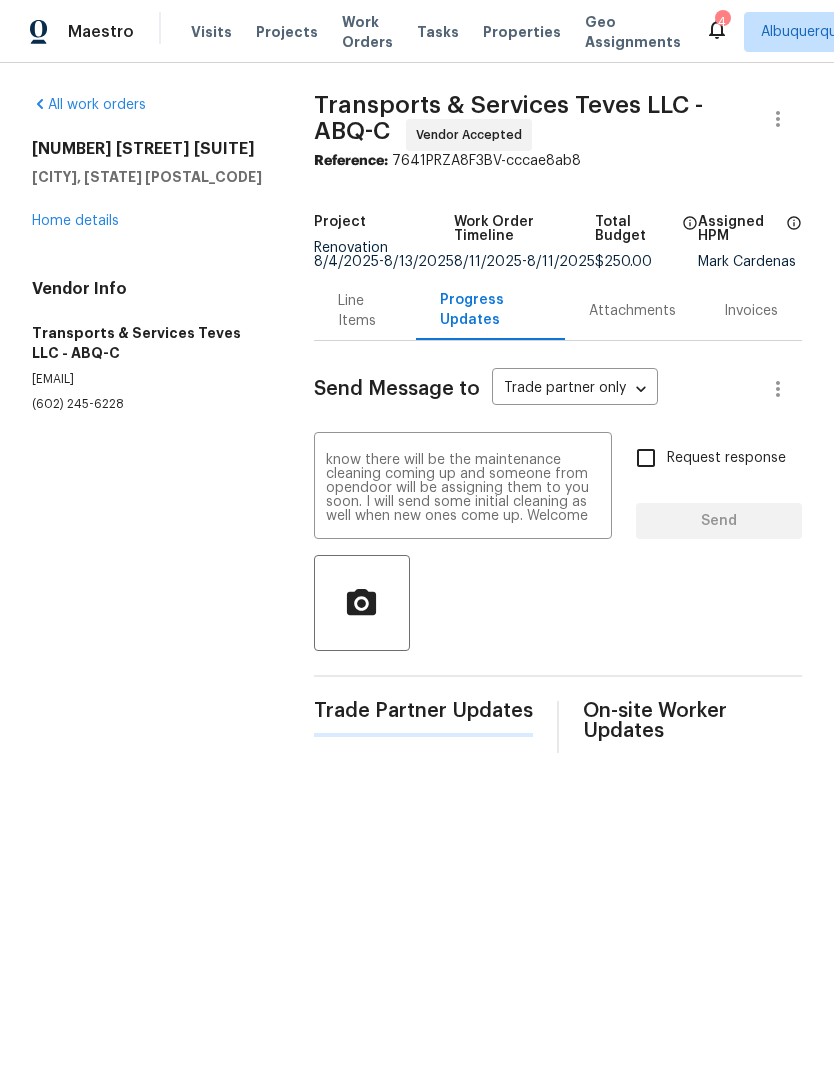 type 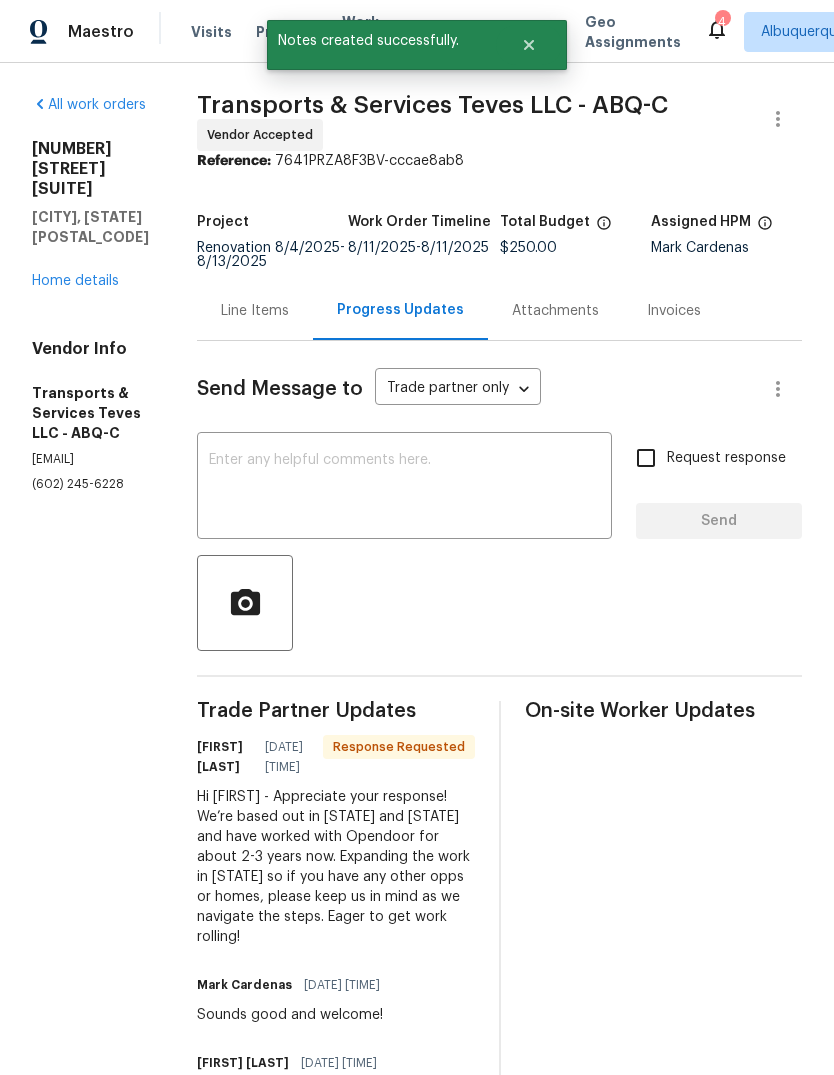 scroll, scrollTop: 0, scrollLeft: 0, axis: both 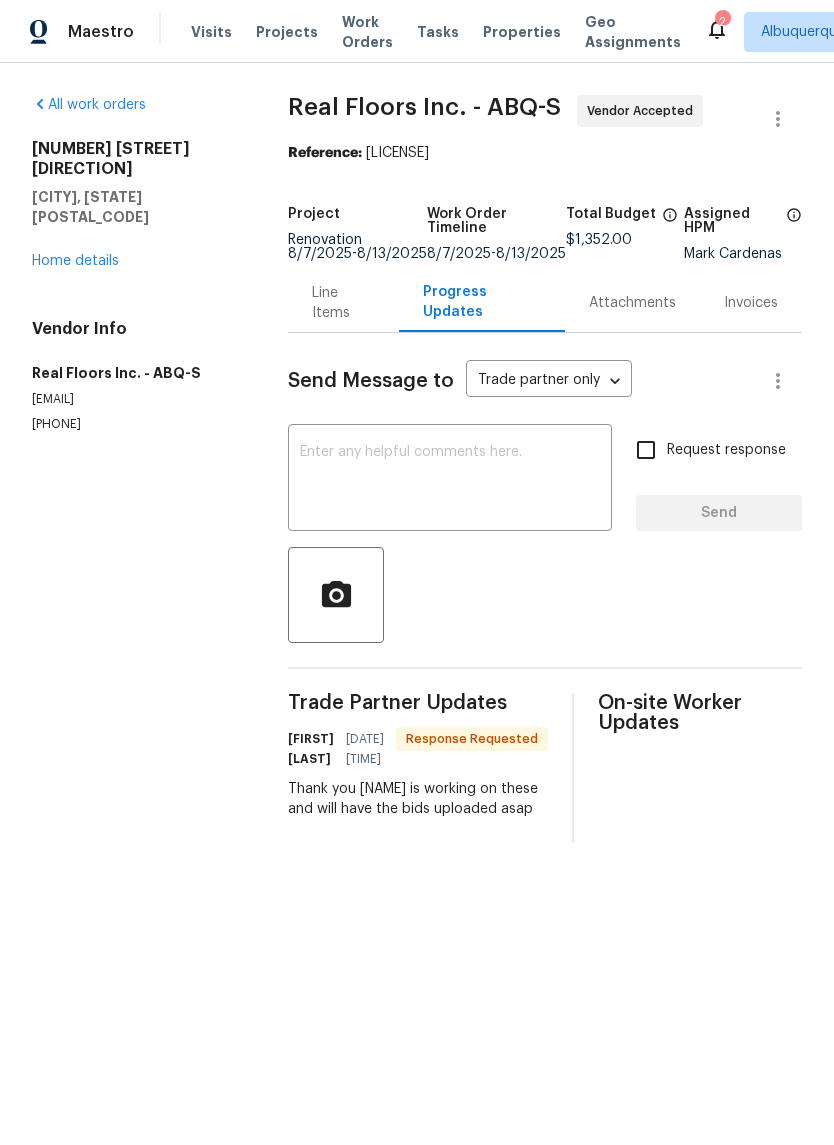 click on "x ​" at bounding box center (450, 480) 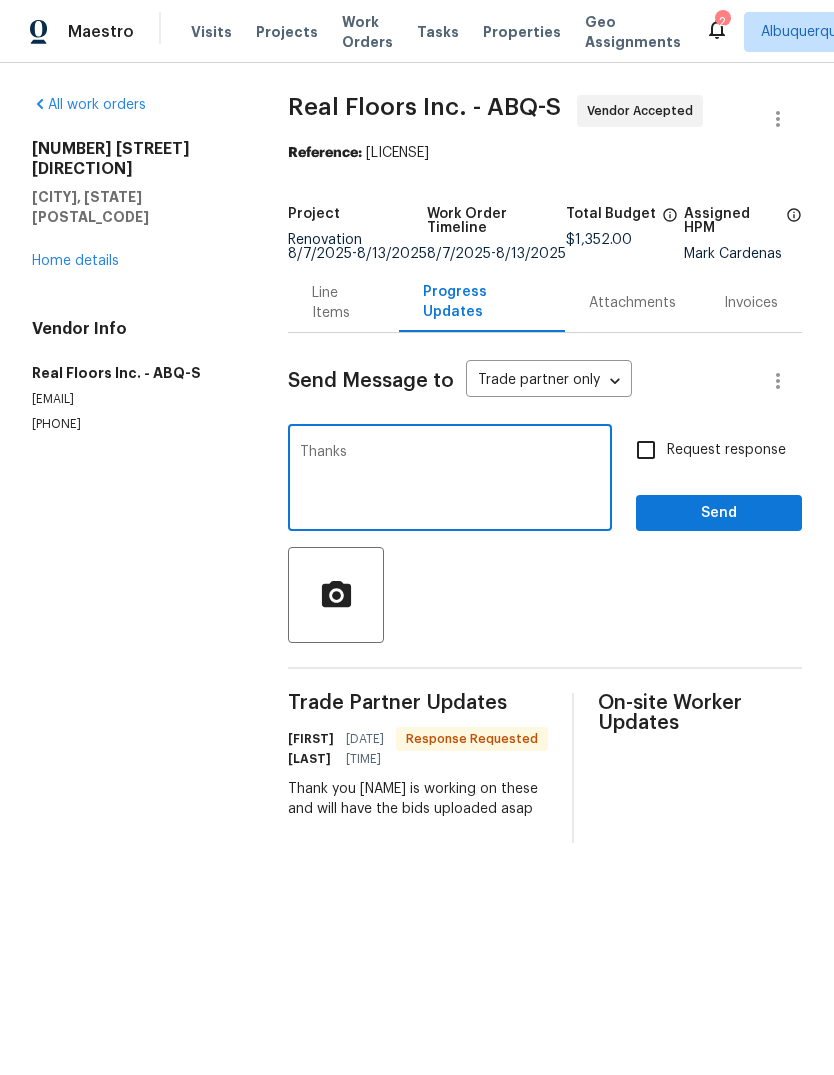 type on "Thanks" 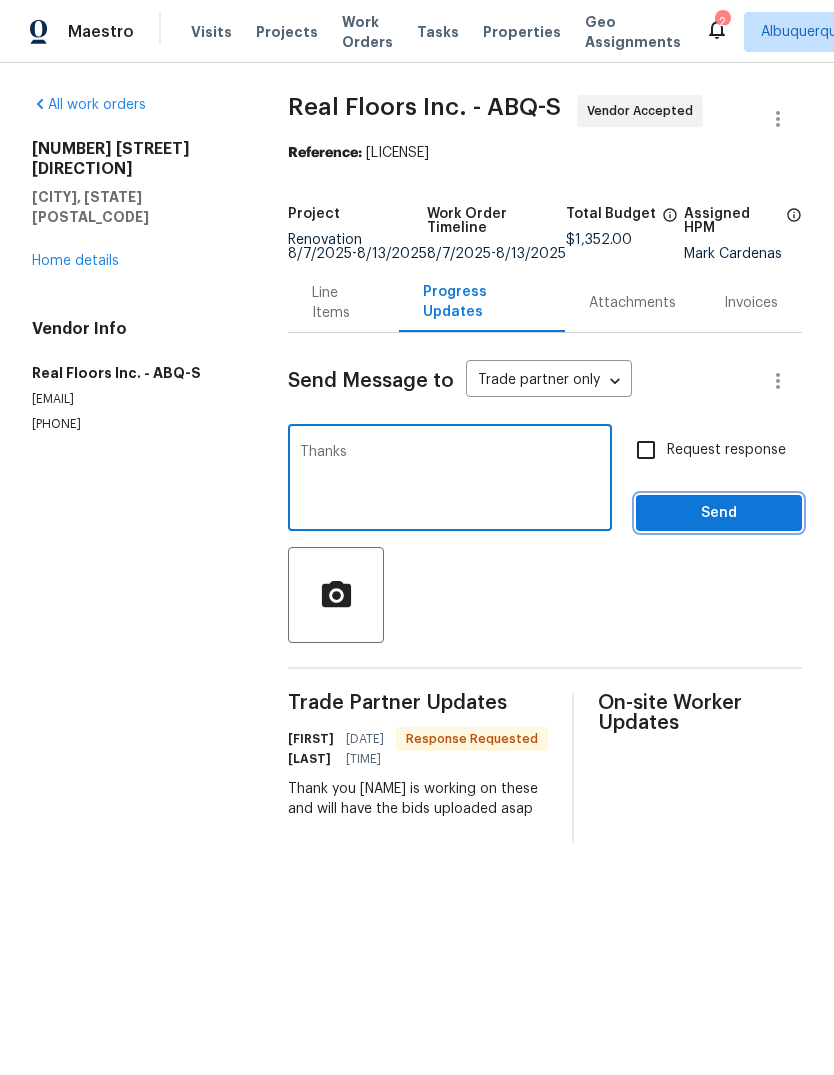 click on "Send" at bounding box center [719, 513] 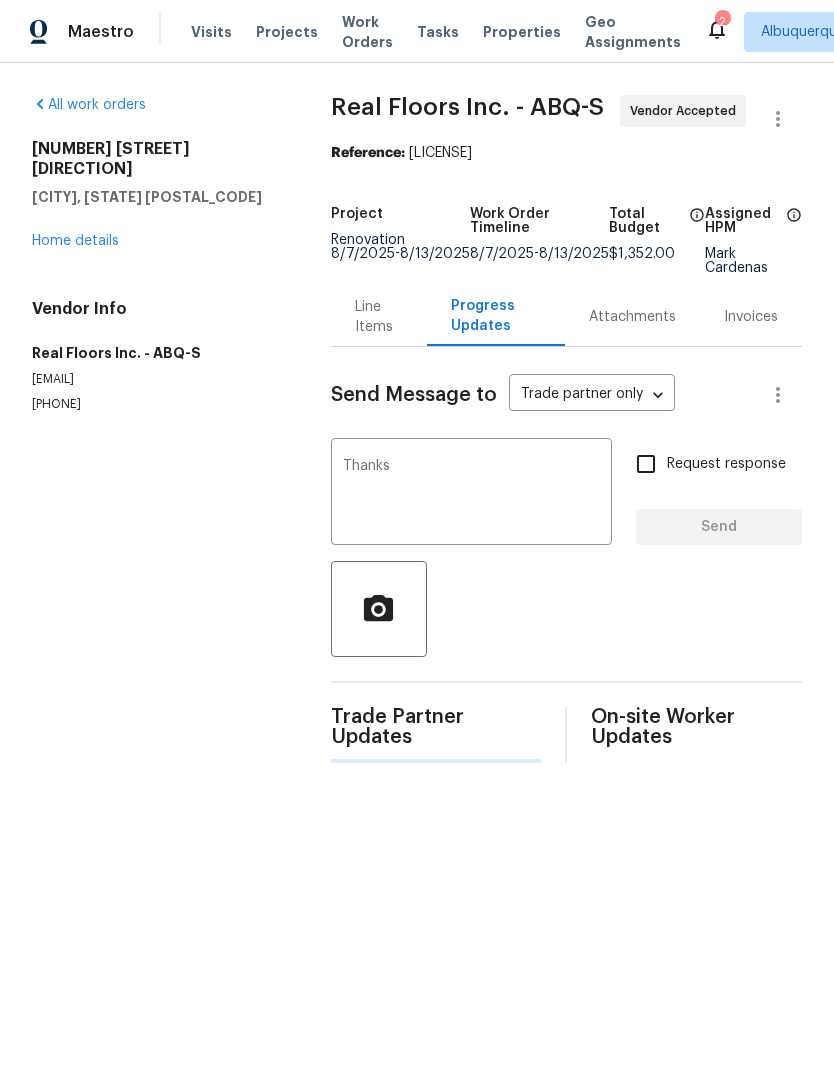 type 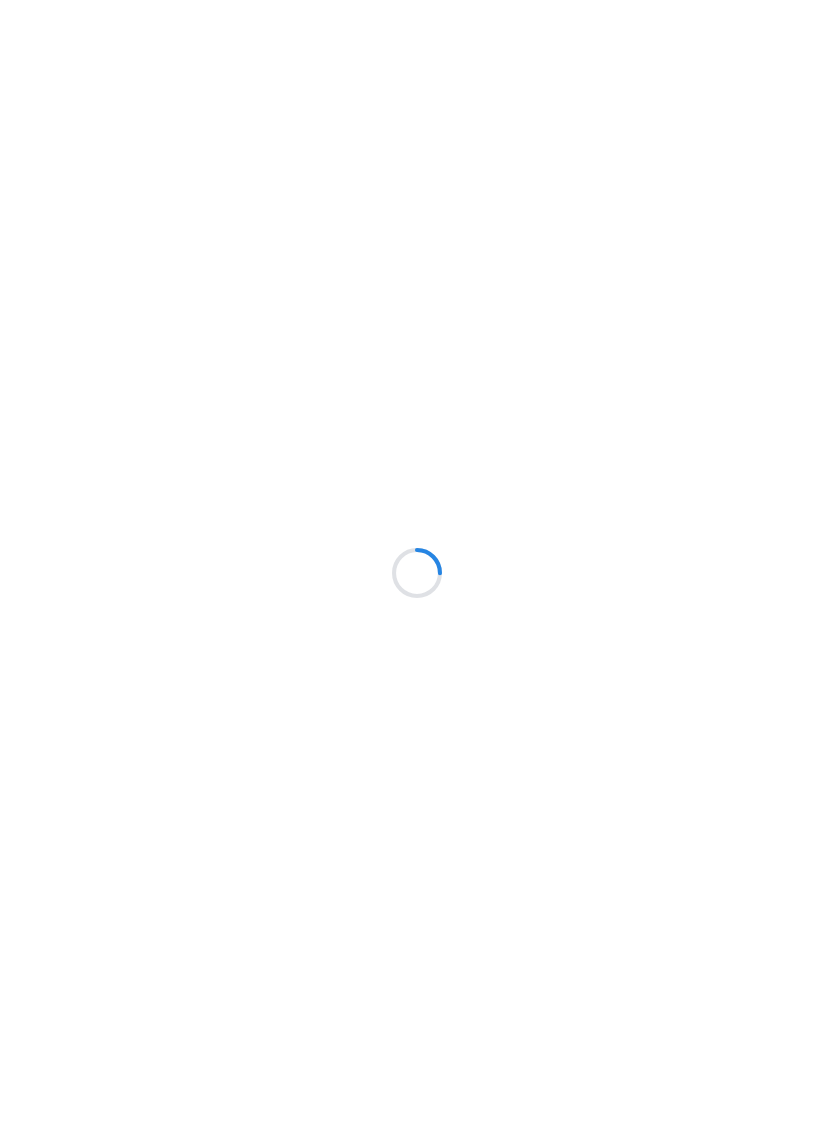 scroll, scrollTop: 0, scrollLeft: 0, axis: both 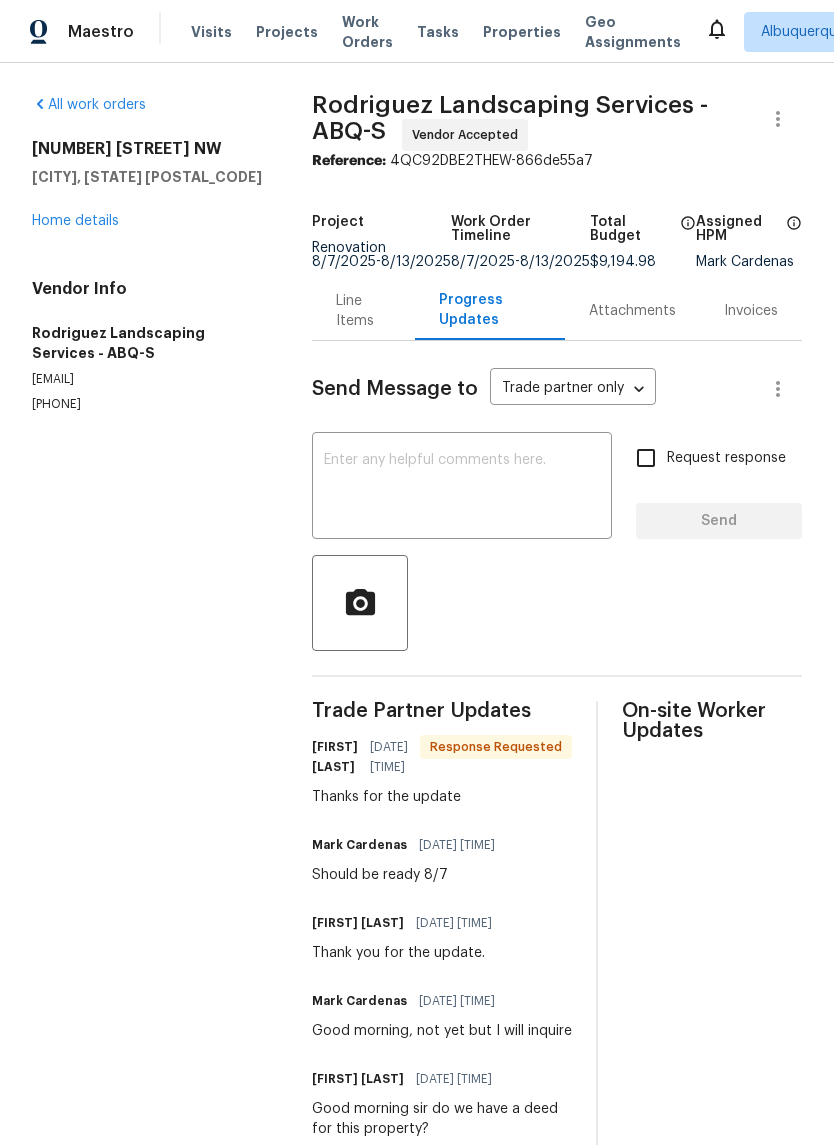 click at bounding box center (462, 488) 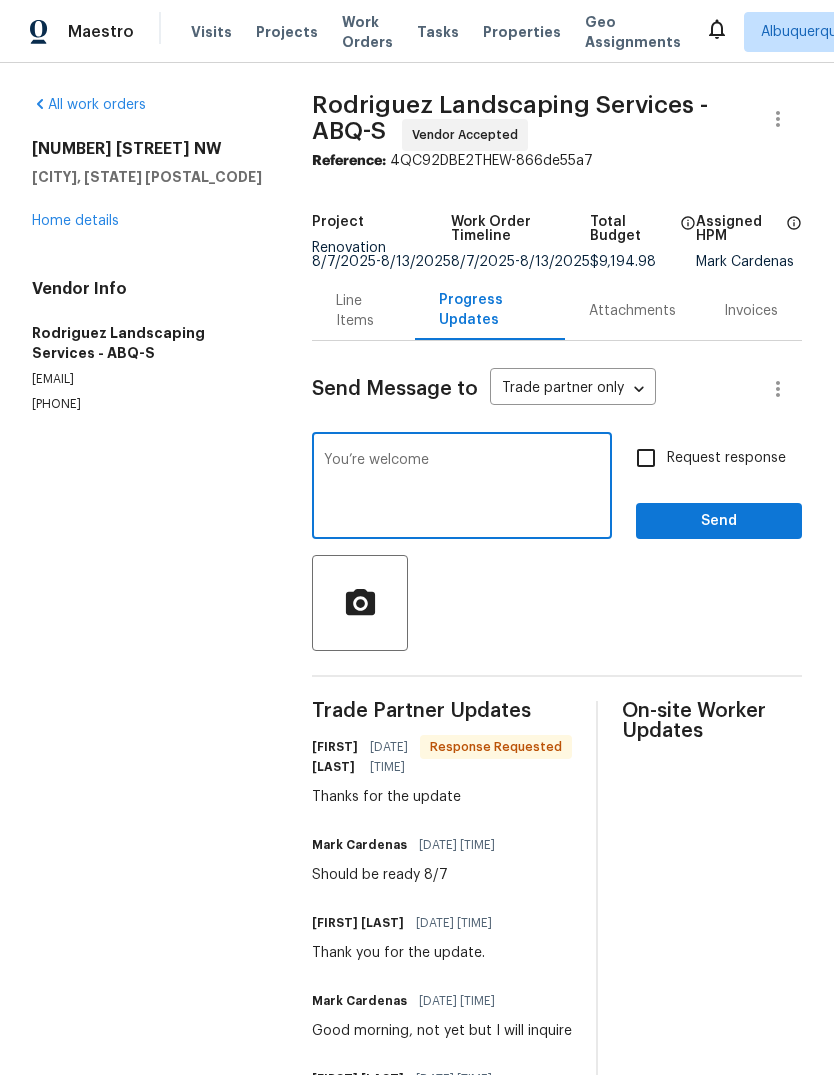 type on "You’re welcome" 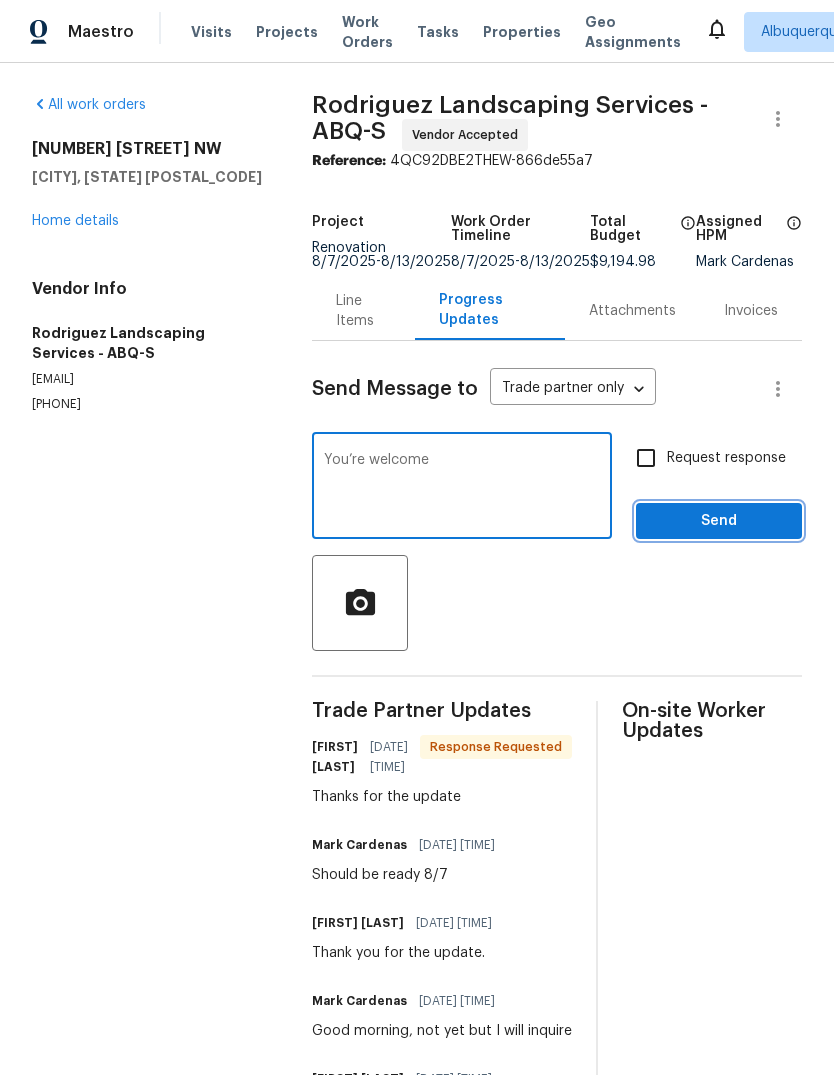 click on "Send" at bounding box center [719, 521] 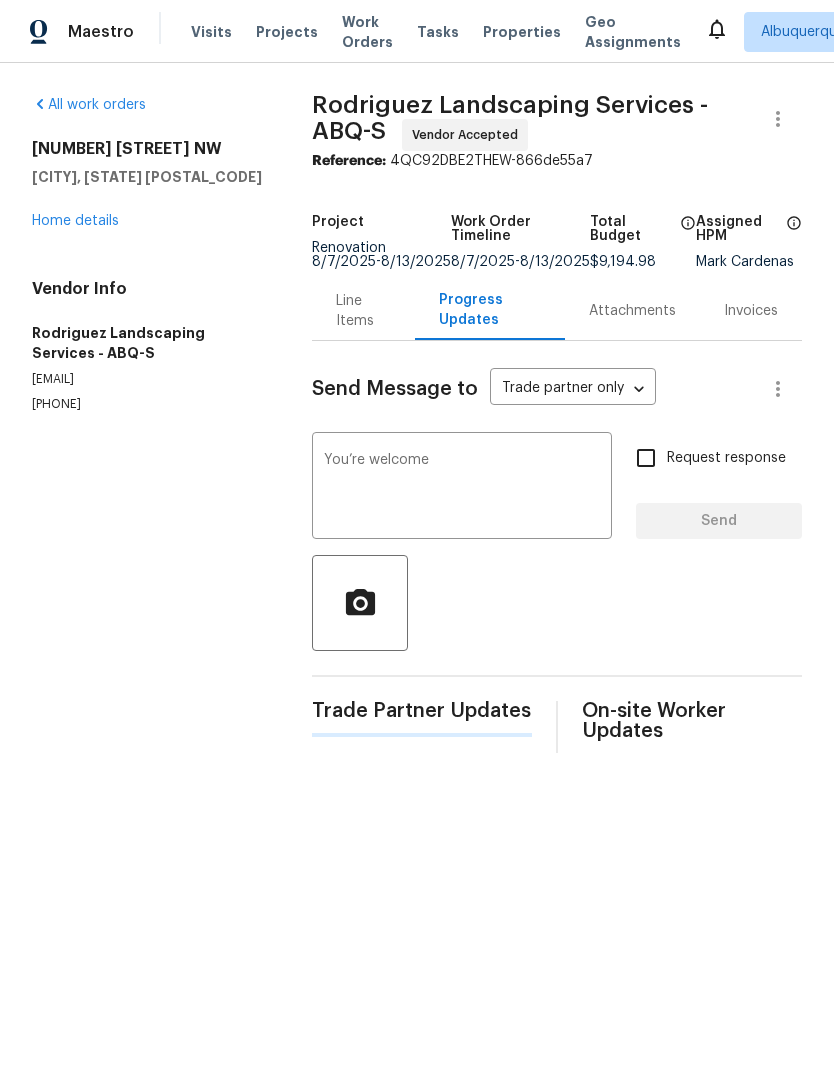 type 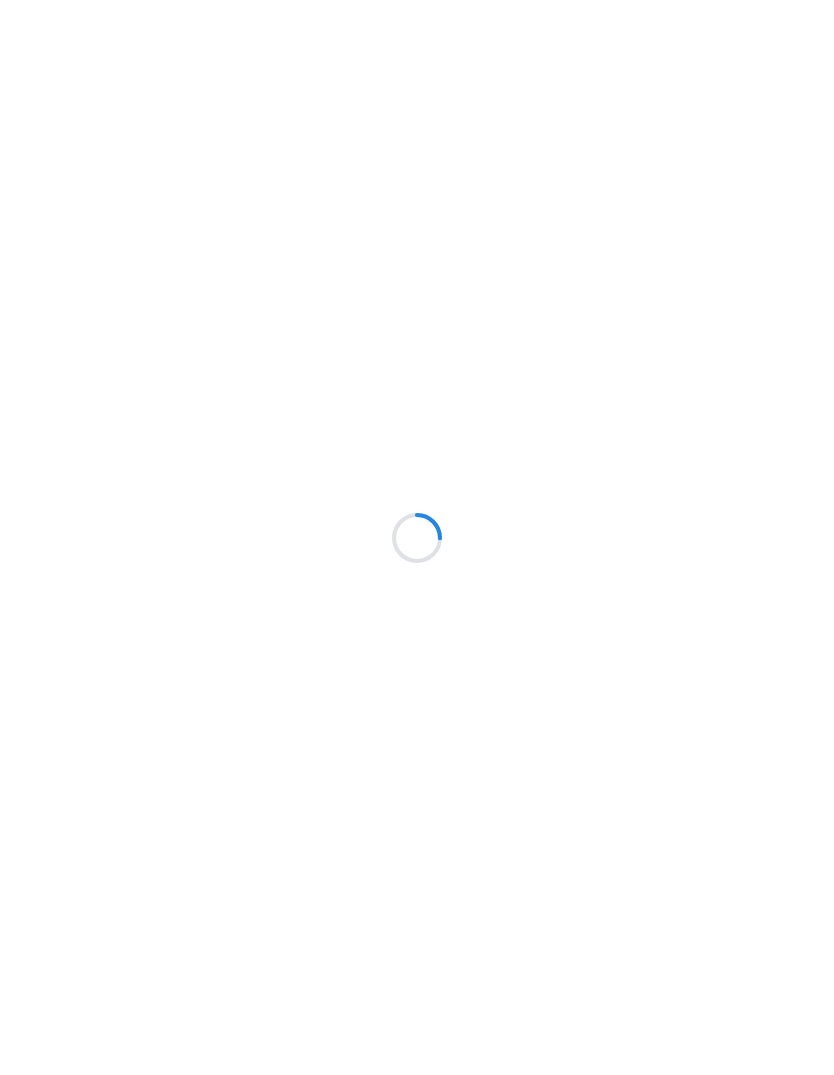 scroll, scrollTop: 0, scrollLeft: 0, axis: both 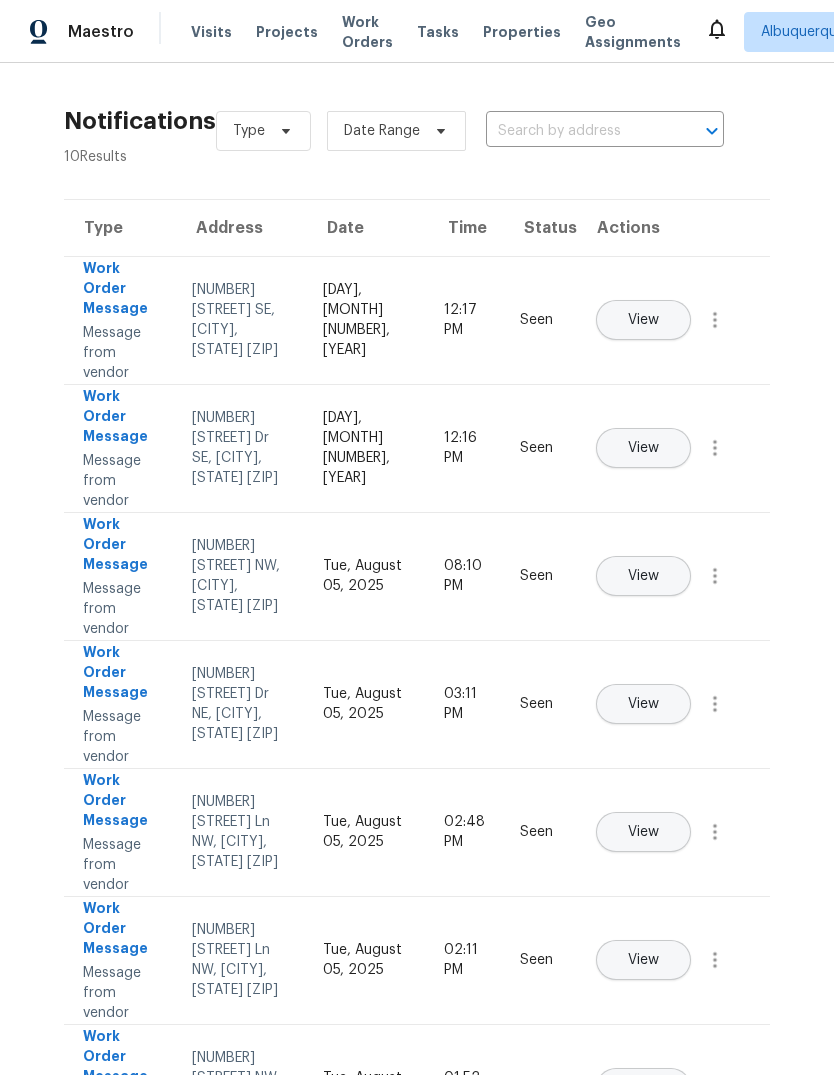 click on "Properties" at bounding box center [522, 32] 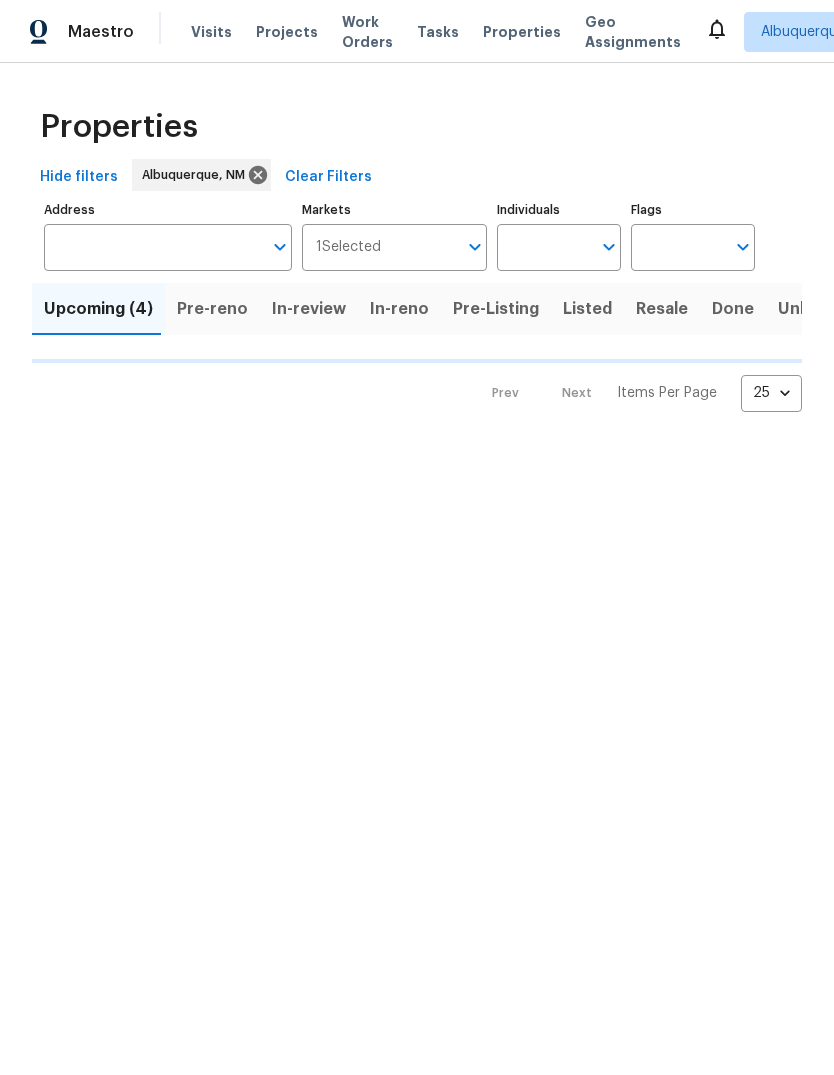 click on "In-reno" at bounding box center (399, 309) 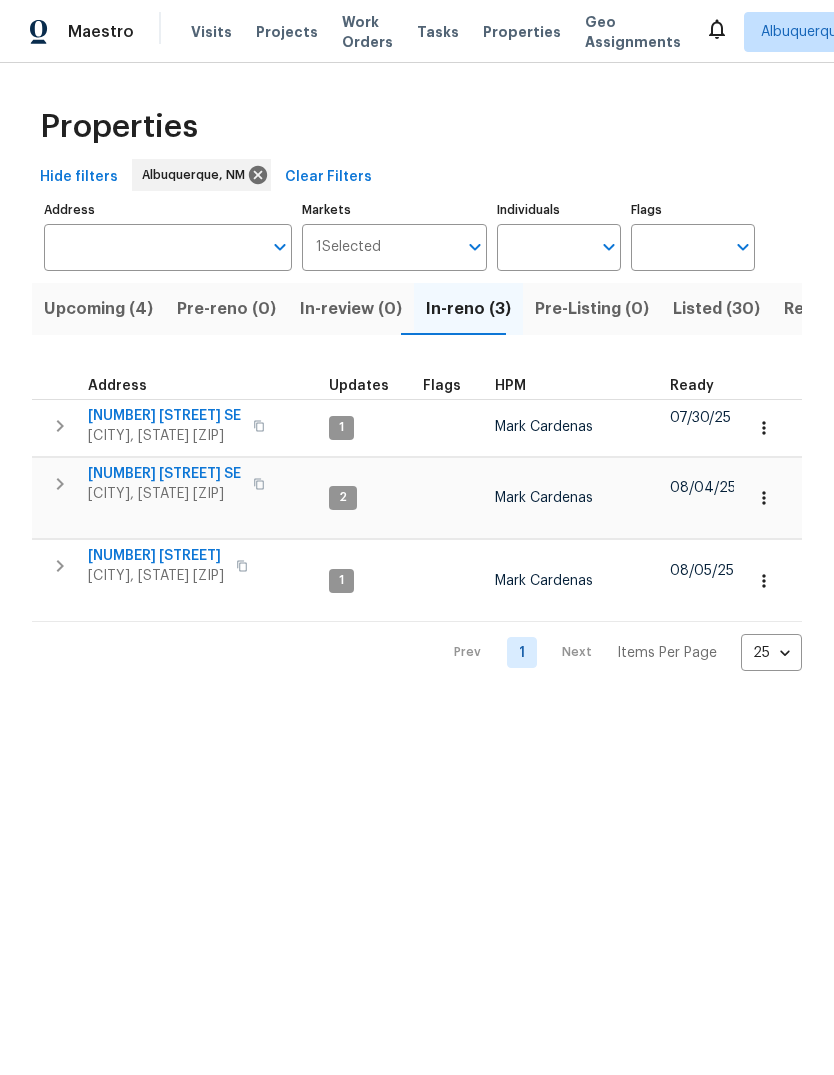 click on "916 Dakota St SE" at bounding box center [164, 416] 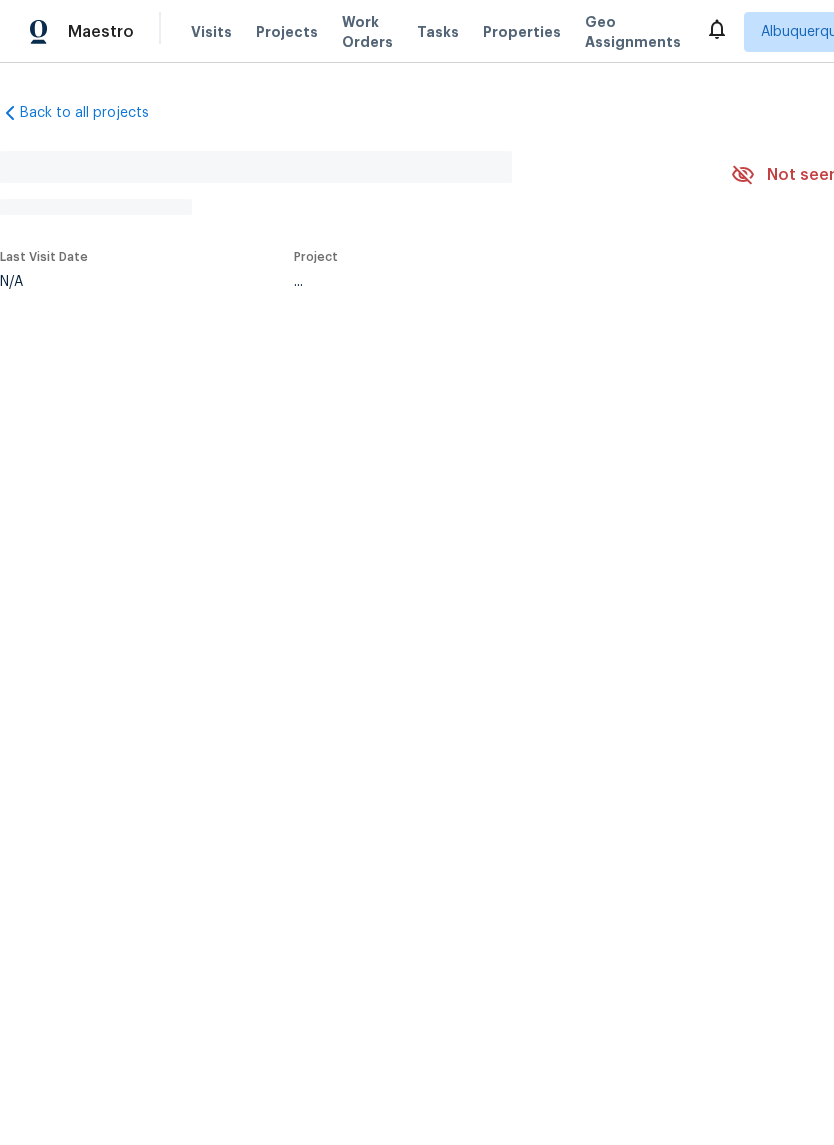 scroll, scrollTop: 0, scrollLeft: 0, axis: both 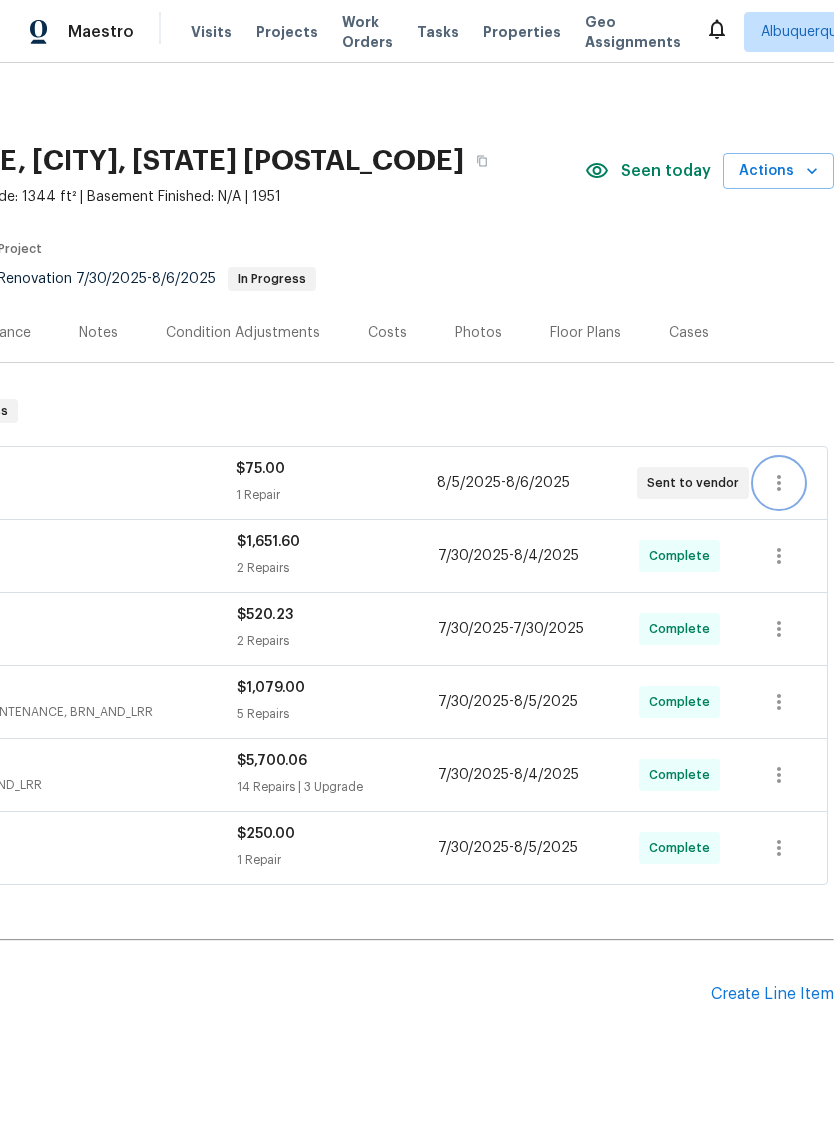 click 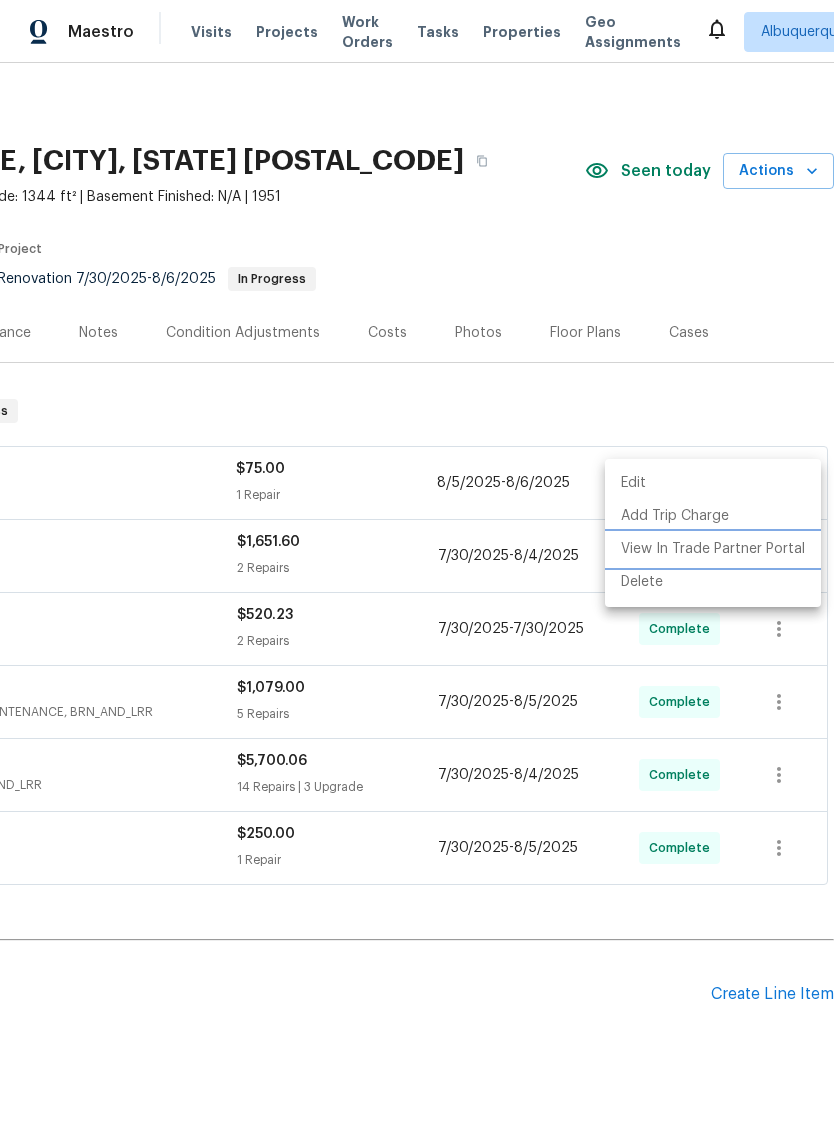 click on "View In Trade Partner Portal" at bounding box center (713, 549) 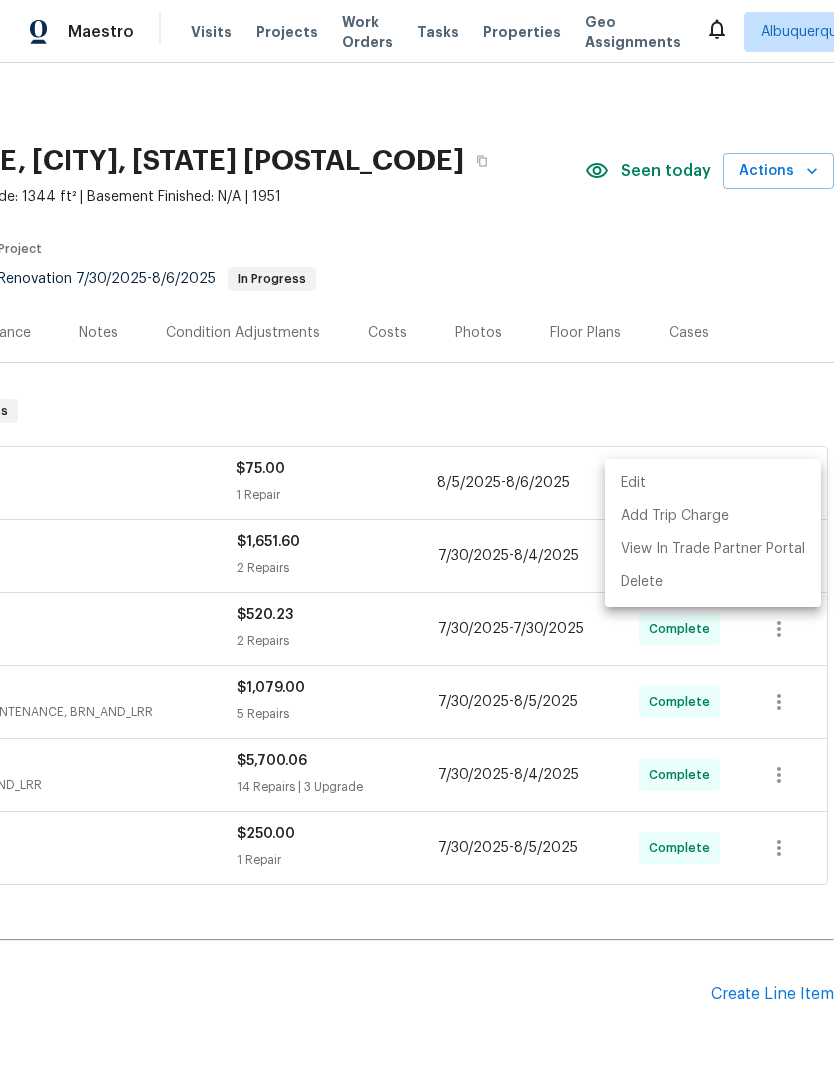 click at bounding box center [417, 537] 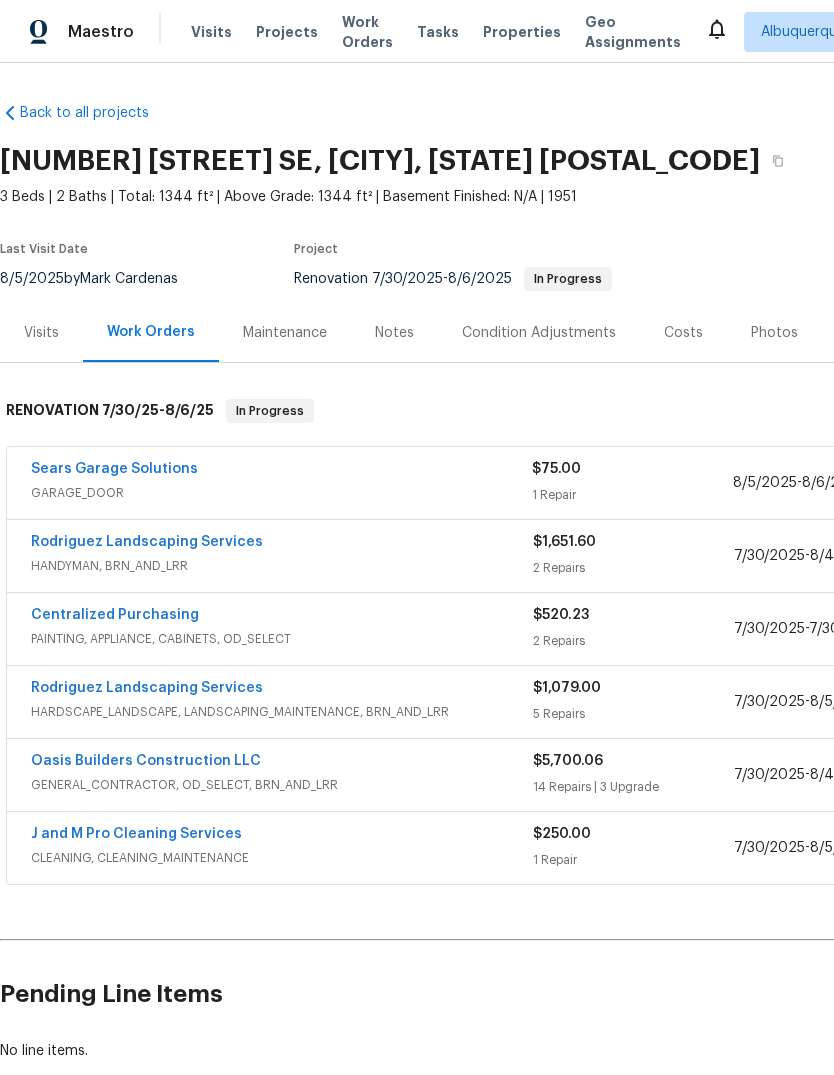 scroll, scrollTop: 0, scrollLeft: -1, axis: horizontal 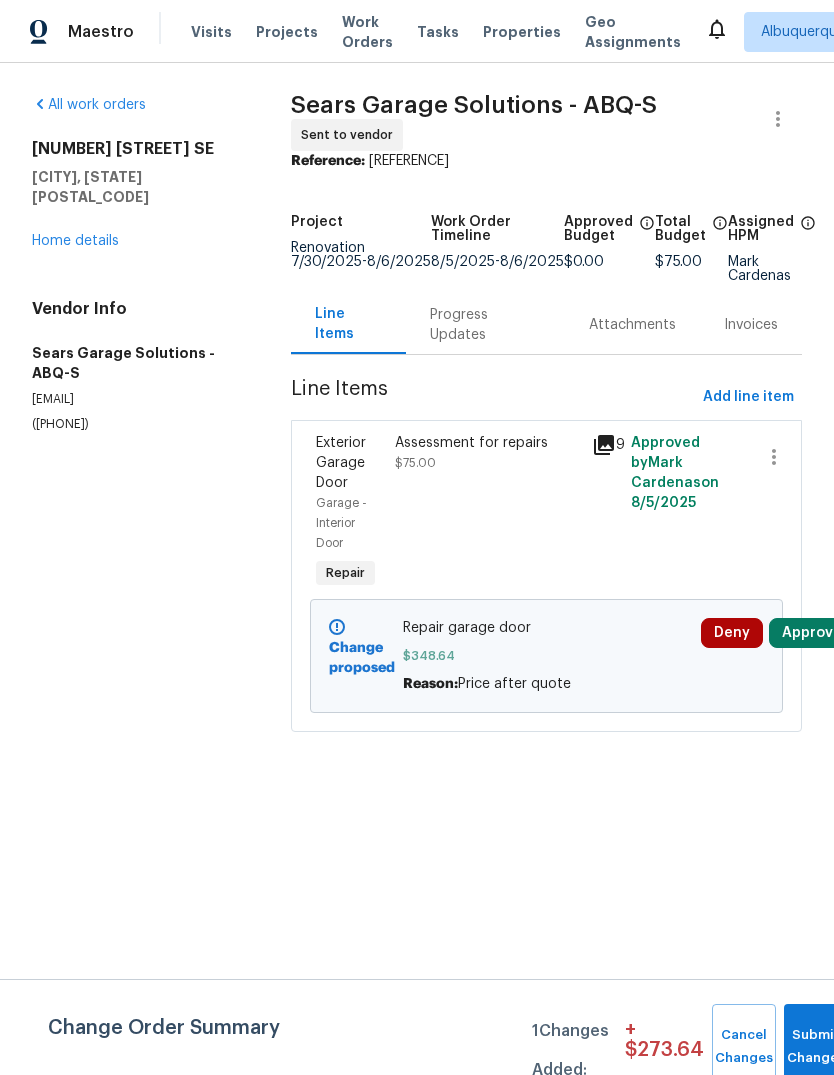 click on "Approve" at bounding box center (812, 633) 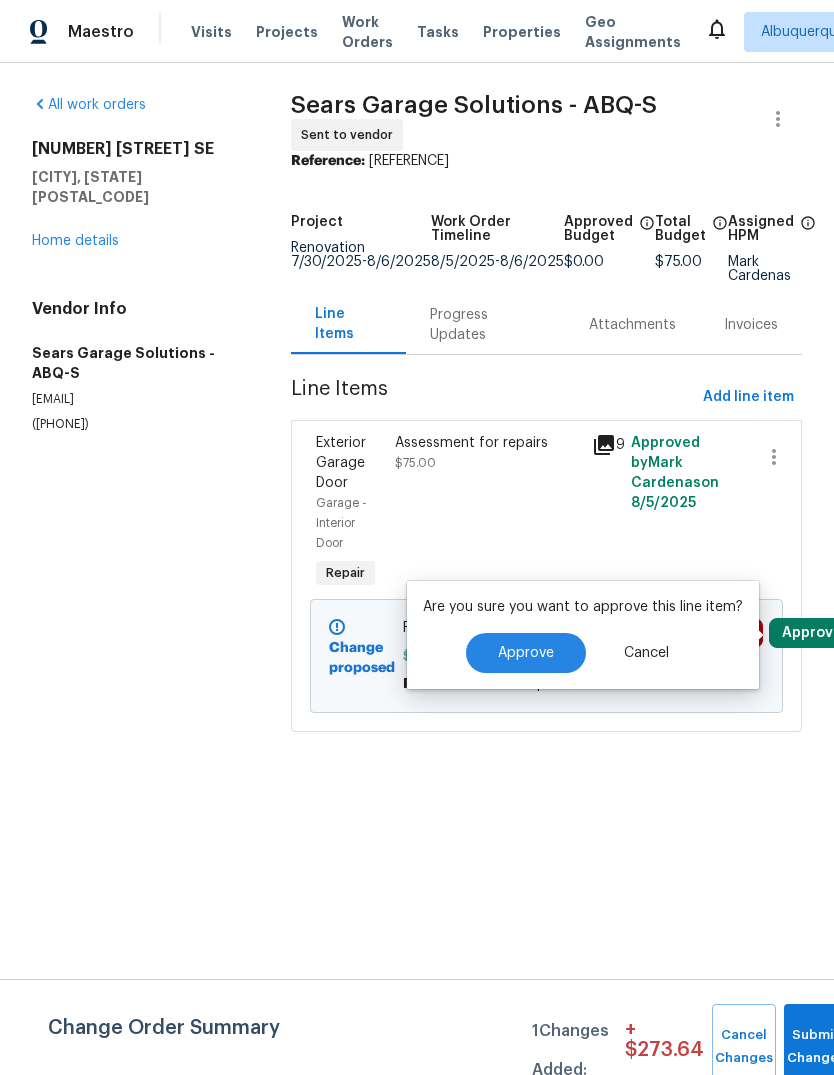 click on "Approve" at bounding box center [526, 653] 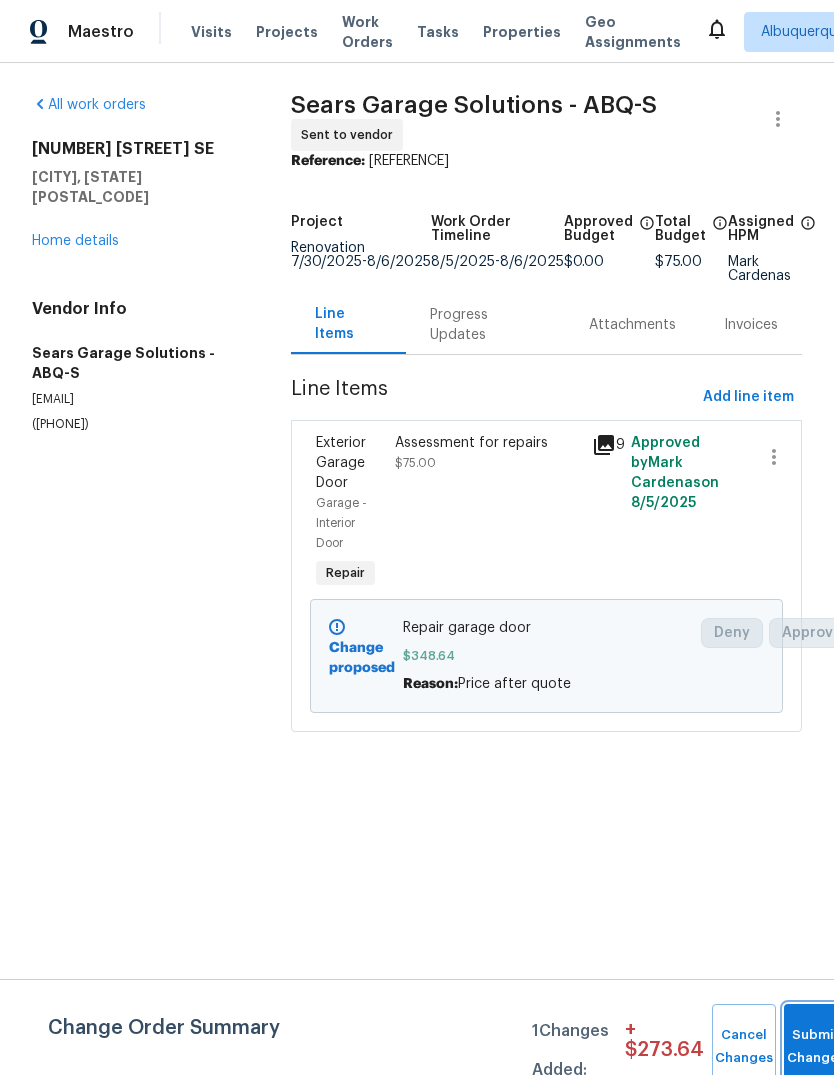 click on "Submit Changes" at bounding box center [816, 1047] 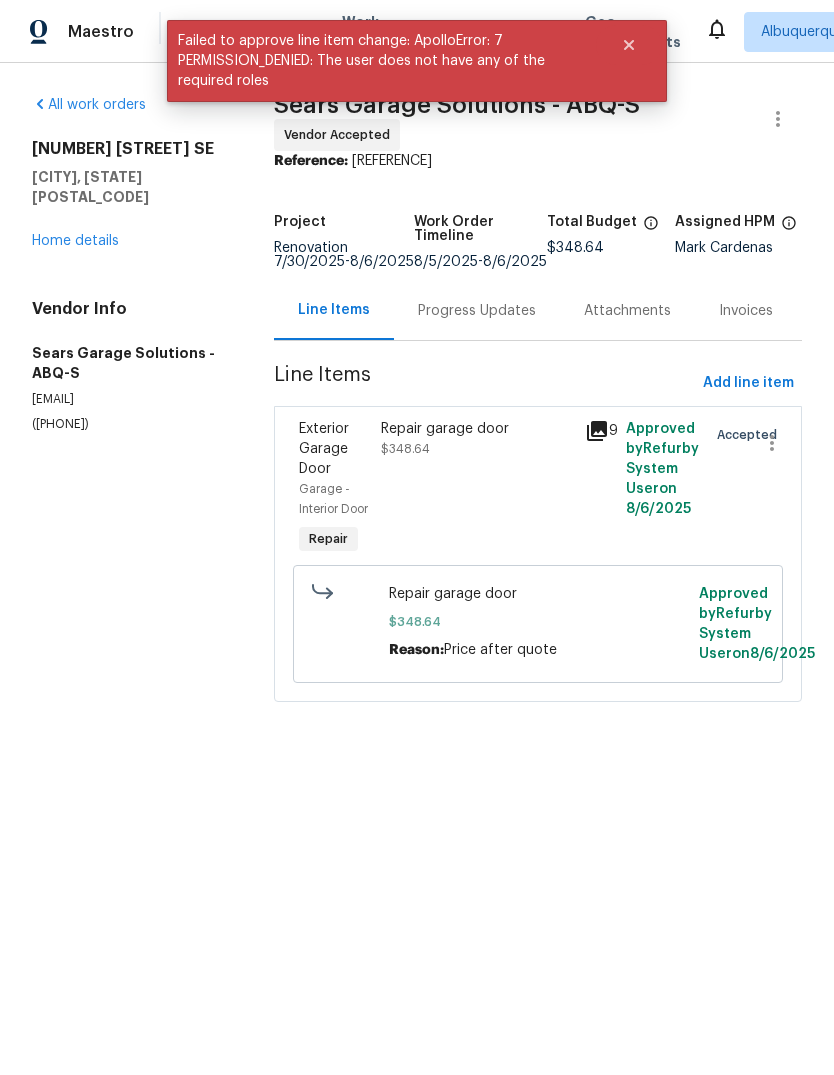 click on "Maestro Visits Projects Work Orders Tasks Properties Geo Assignments Albuquerque, NM Mark Cardenas All work orders 916 Dakota St SE Albuquerque, NM 87108 Home details Vendor Info Sears Garage Solutions - ABQ-S shane.clark@searsgaragedoors.com (505) 554-3495 Sears Garage Solutions - ABQ-S Vendor Accepted Reference:   3MQTFWNZKG415-a837575c9 Project Renovation   7/30/2025  -  8/6/2025 Work Order Timeline 8/5/2025  -  8/6/2025 Total Budget $348.64 Assigned HPM Mark Cardenas Line Items Progress Updates Attachments Invoices Line Items Add line item Exterior Garage Door Garage - Interior Door Repair Repair garage door $348.64   9 Approved by  Refurby System User  on   8/6/2025 Accepted Repair garage door $348.64 Reason:  Price after quote Approved by  Refurby System User  on  8/6/2025 Failed to approve line item change: ApolloError: 7 PERMISSION_DENIED: The user does not have any of the required roles" at bounding box center [417, 379] 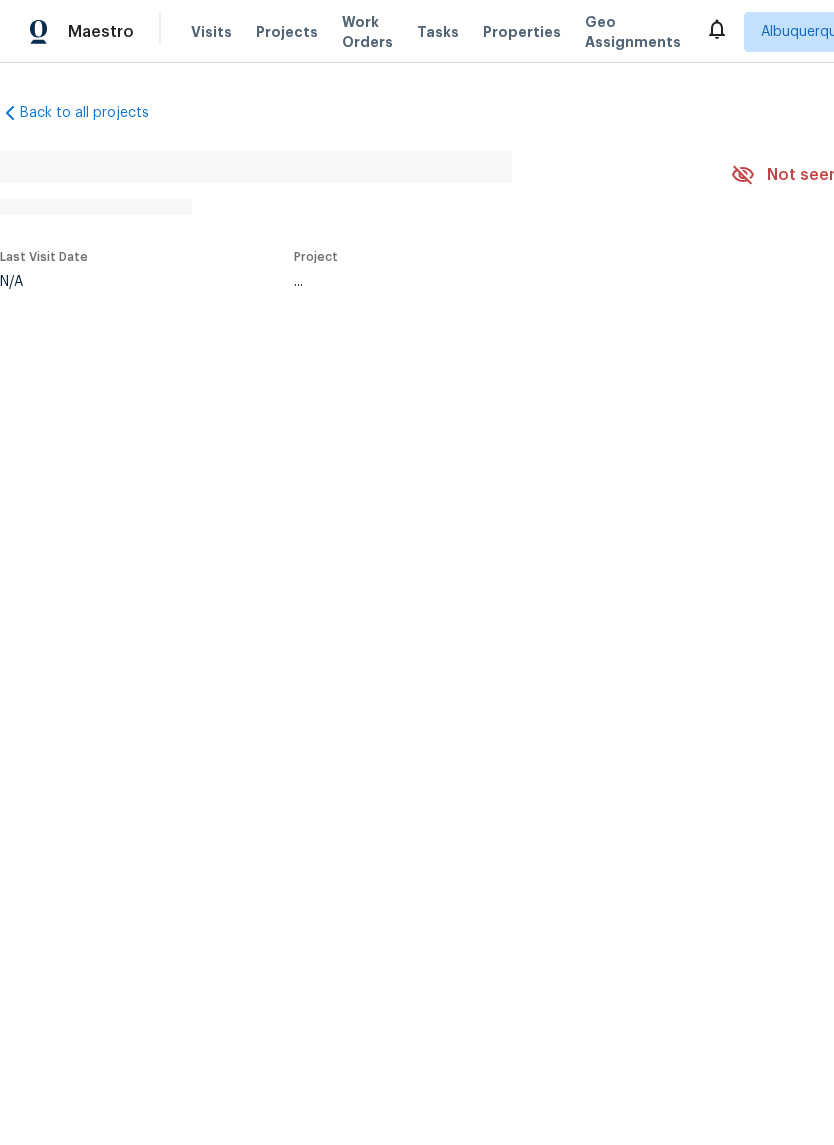 scroll, scrollTop: 0, scrollLeft: 0, axis: both 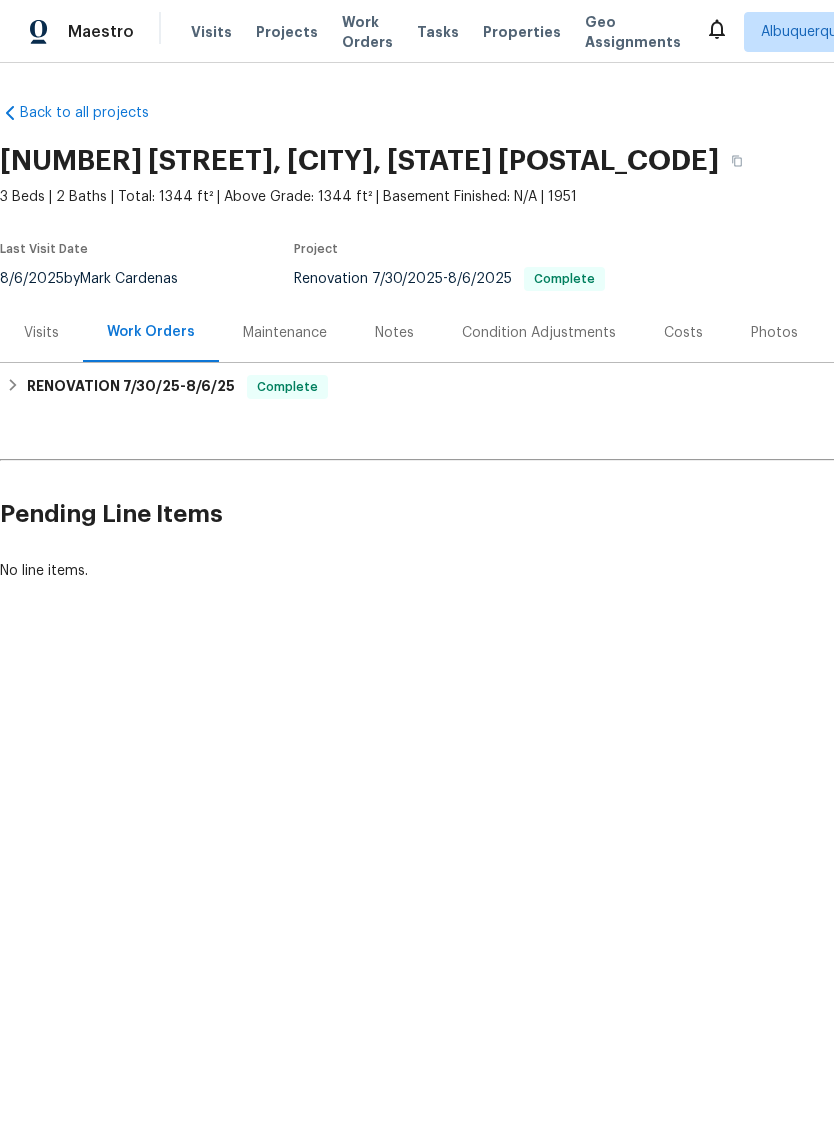 click on "Photos" at bounding box center (774, 333) 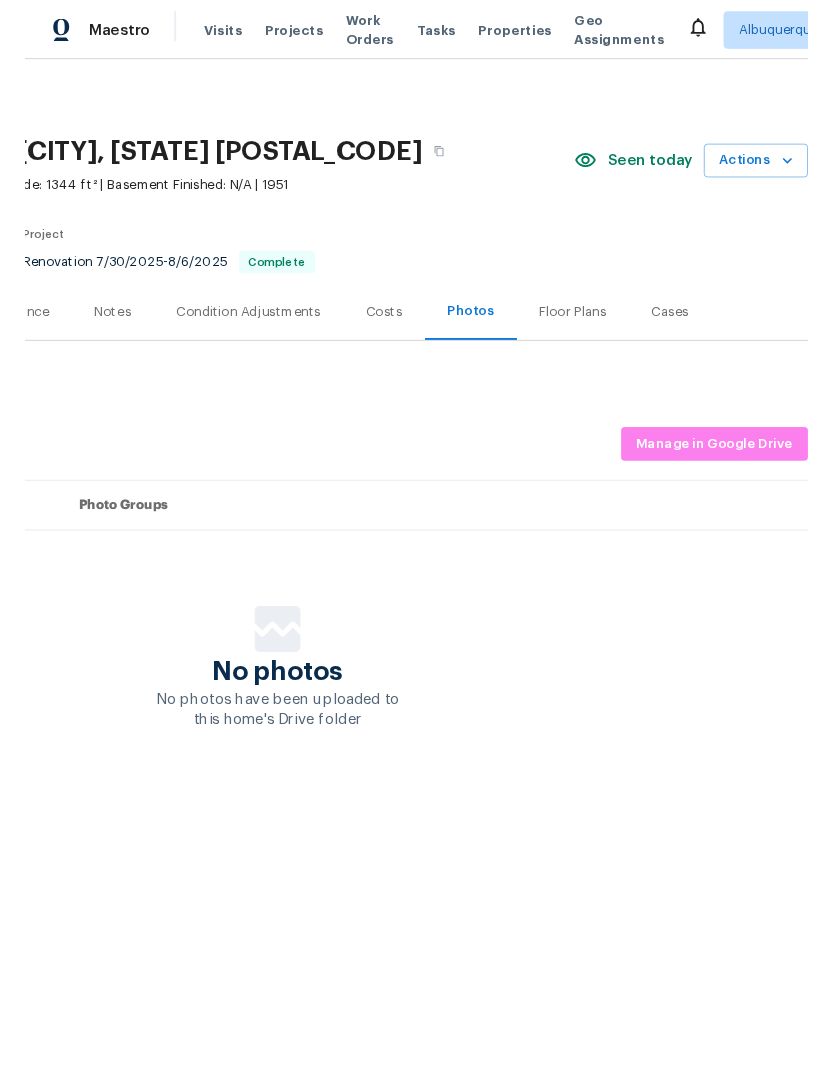 scroll, scrollTop: 0, scrollLeft: 296, axis: horizontal 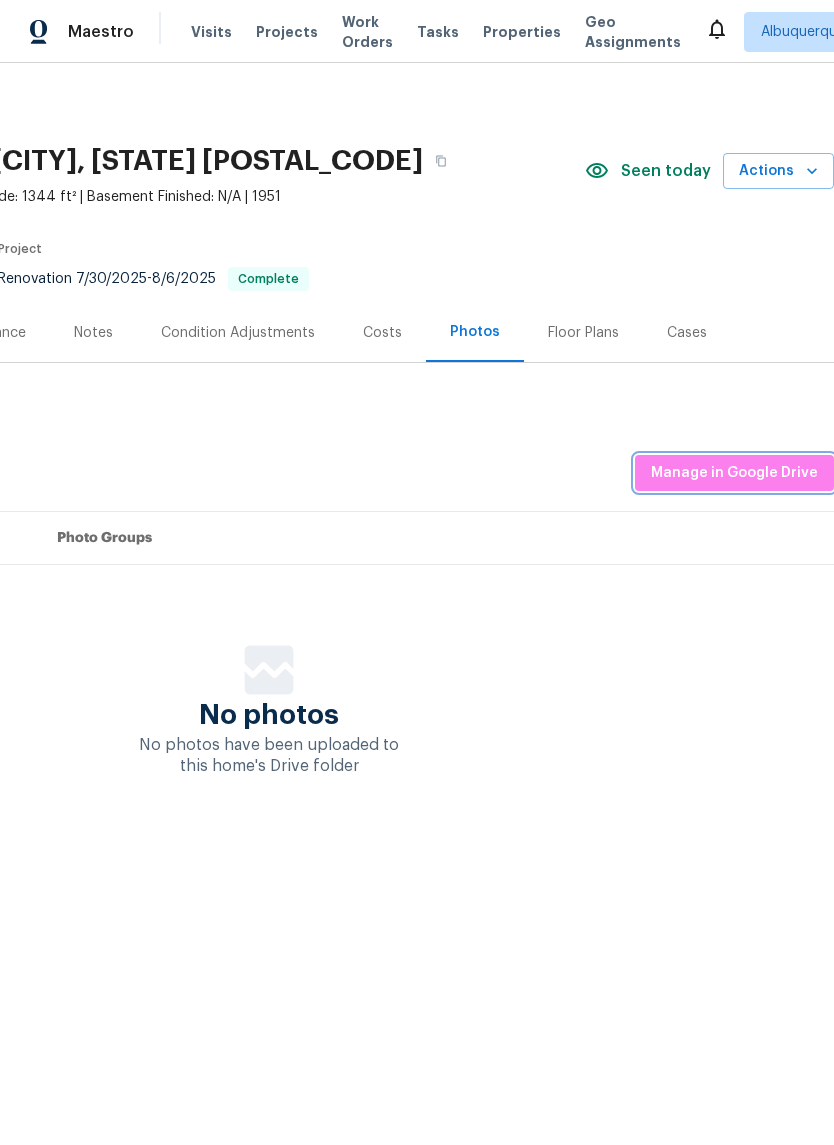 click on "Manage in Google Drive" at bounding box center (734, 473) 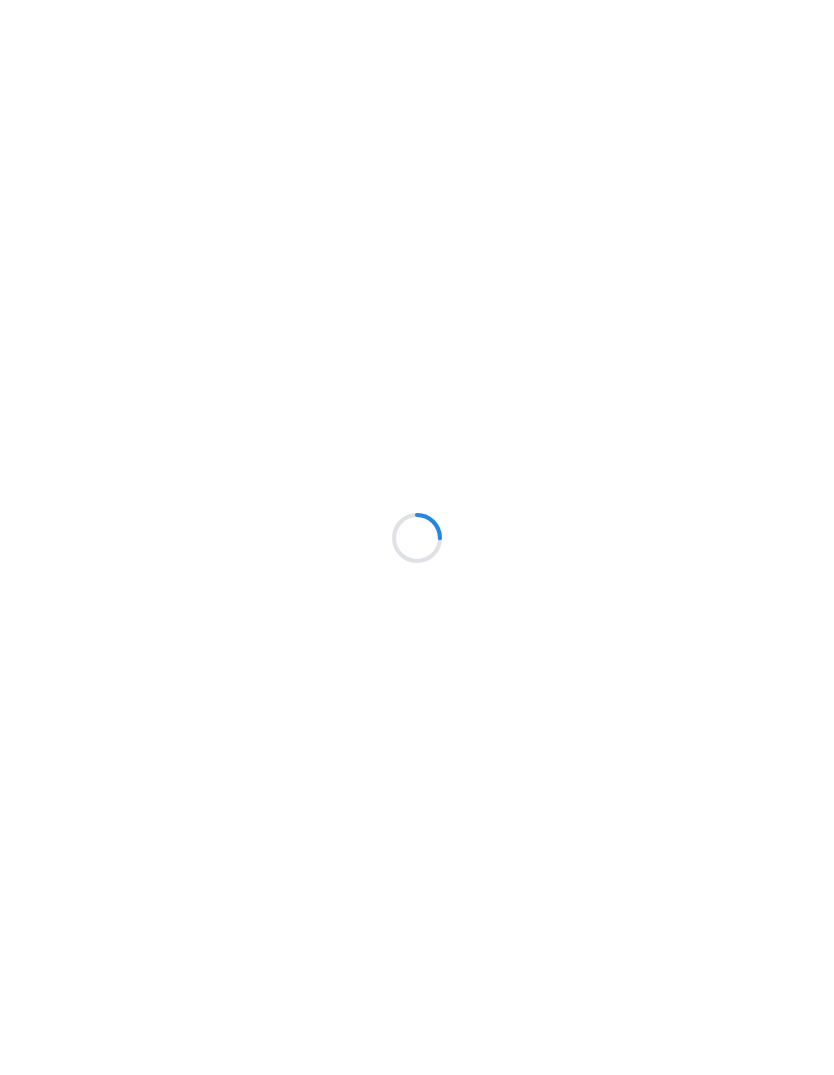 scroll, scrollTop: 0, scrollLeft: 0, axis: both 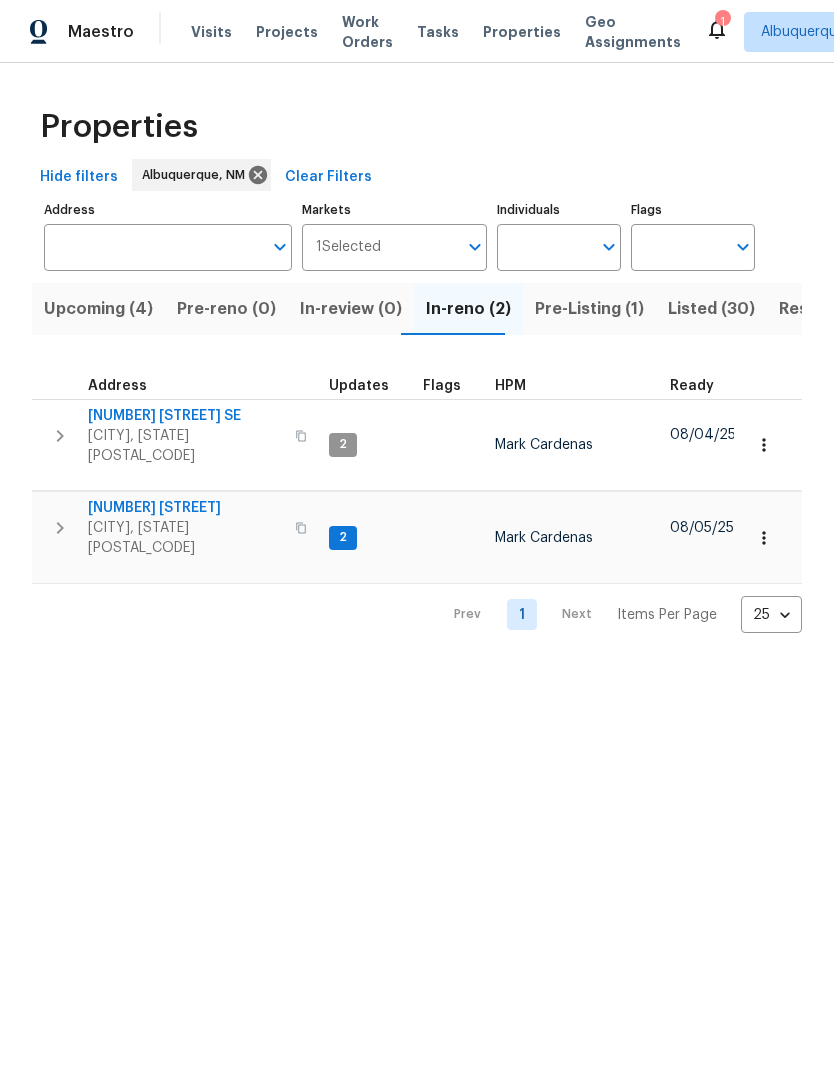click on "Upcoming (4)" at bounding box center (98, 309) 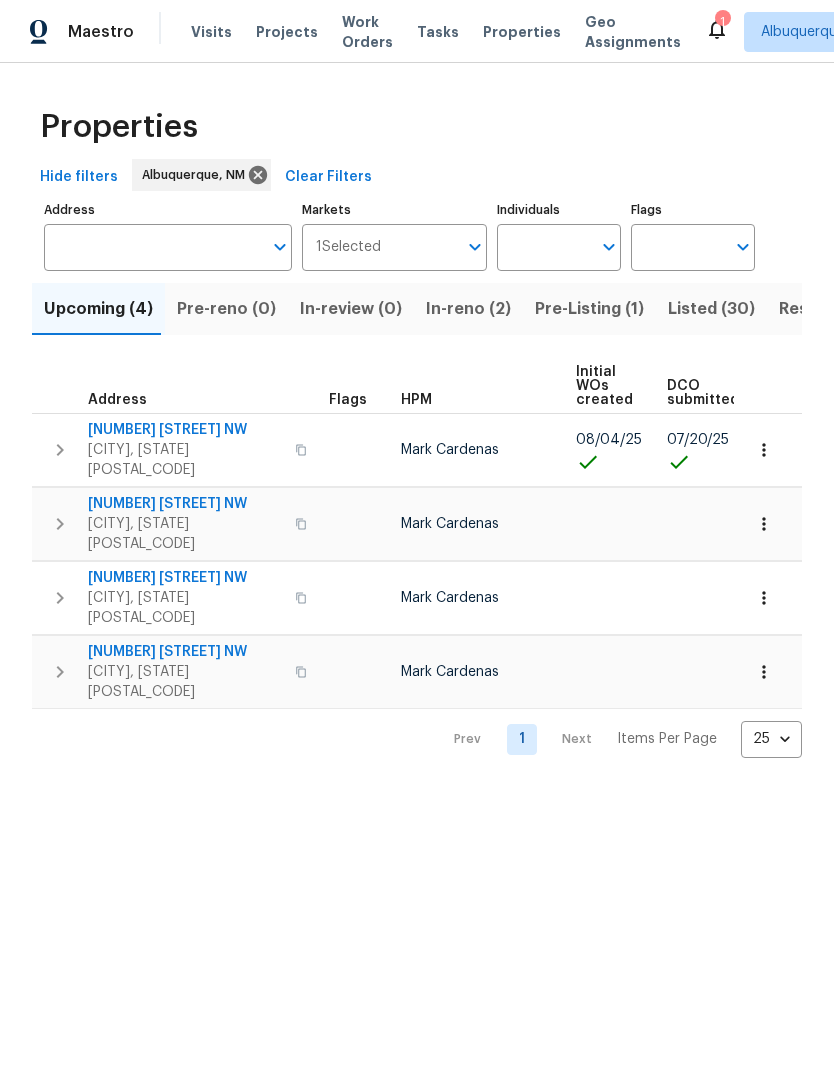 click 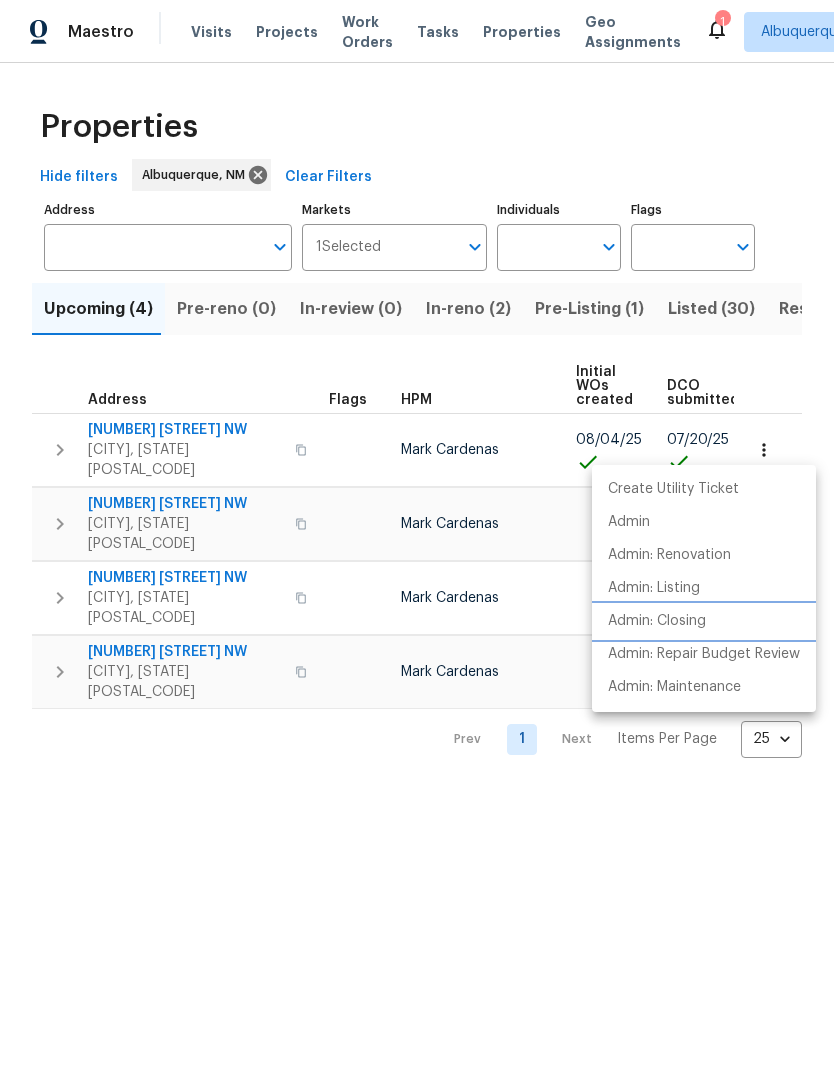 click on "Admin: Closing" at bounding box center [657, 621] 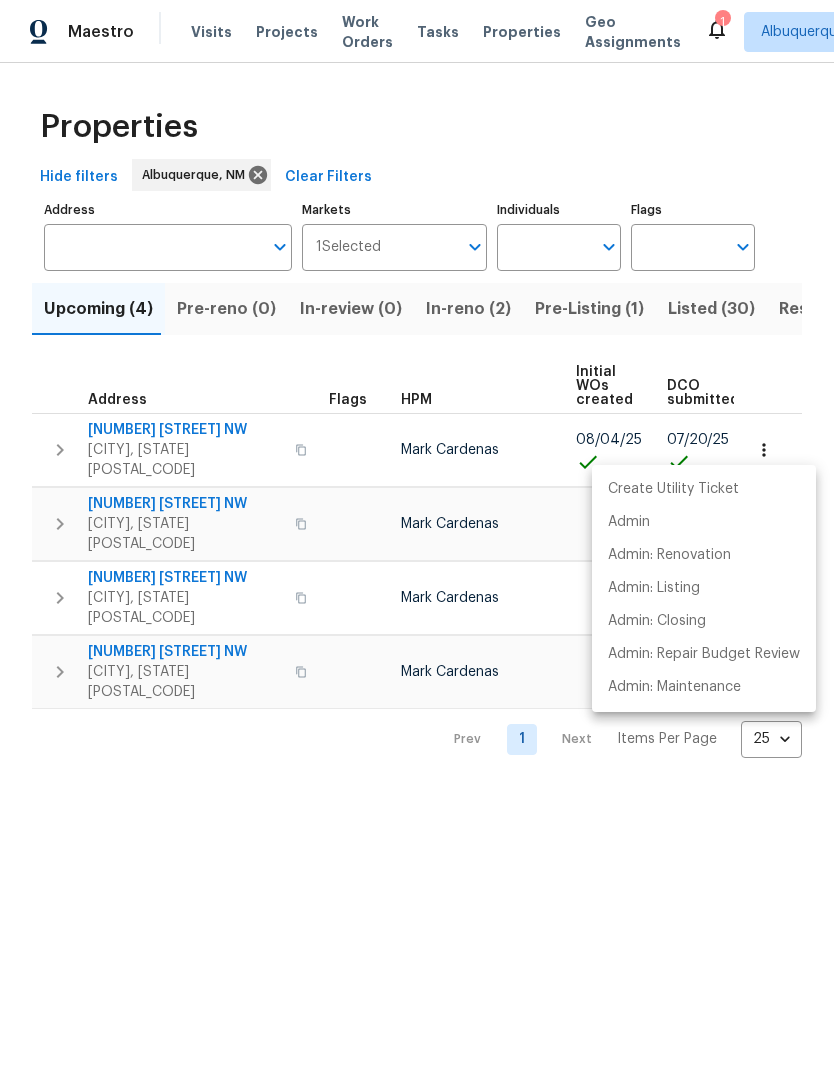 click at bounding box center (417, 537) 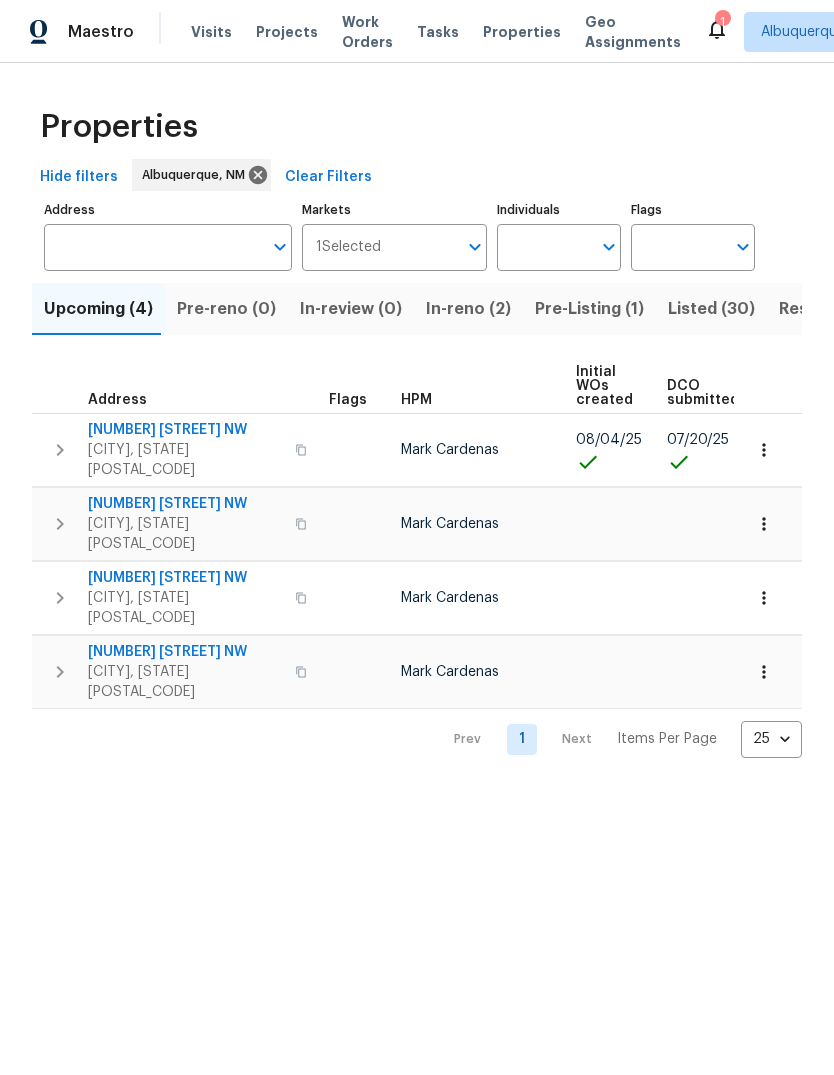 click on "1" at bounding box center [722, 22] 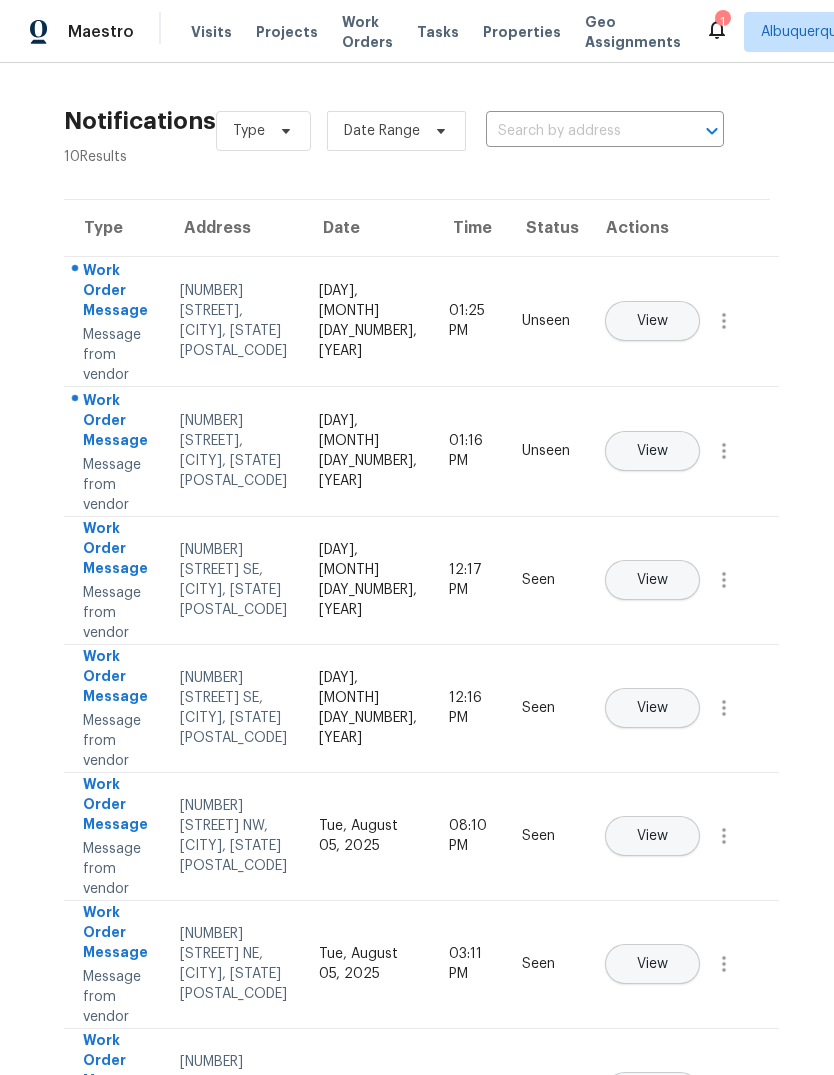 click on "View" at bounding box center [652, 321] 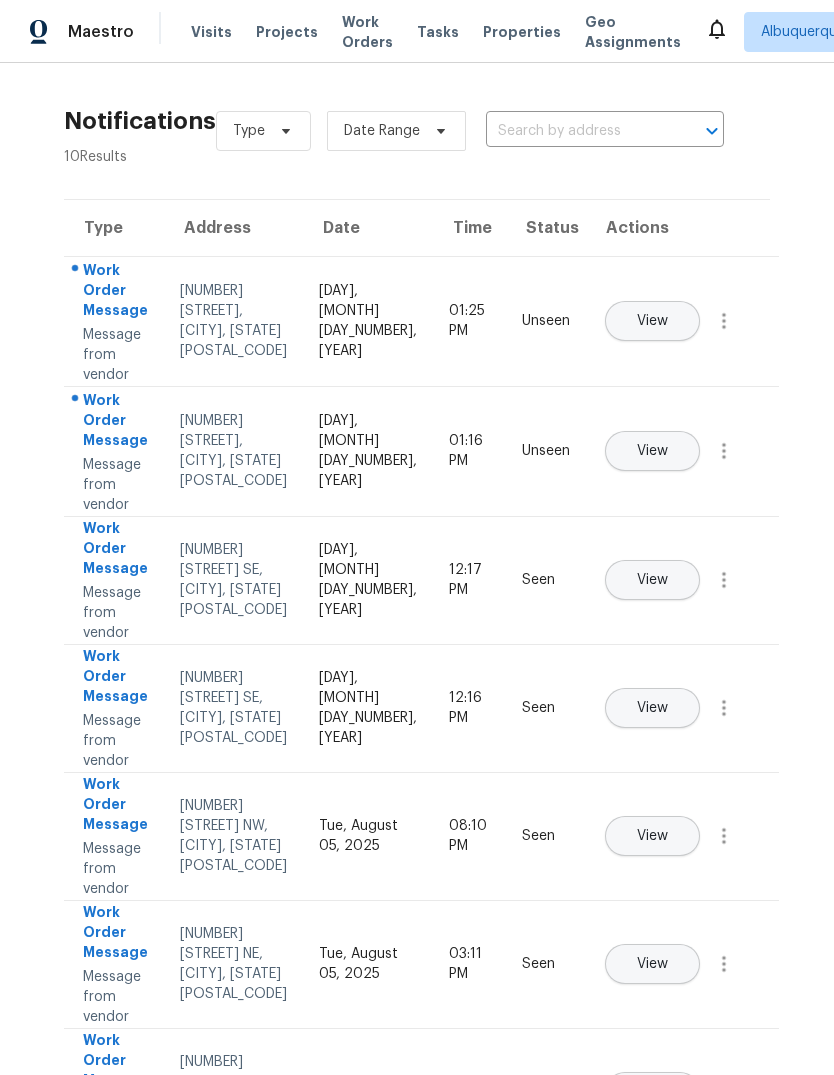 click on "View" at bounding box center [652, 451] 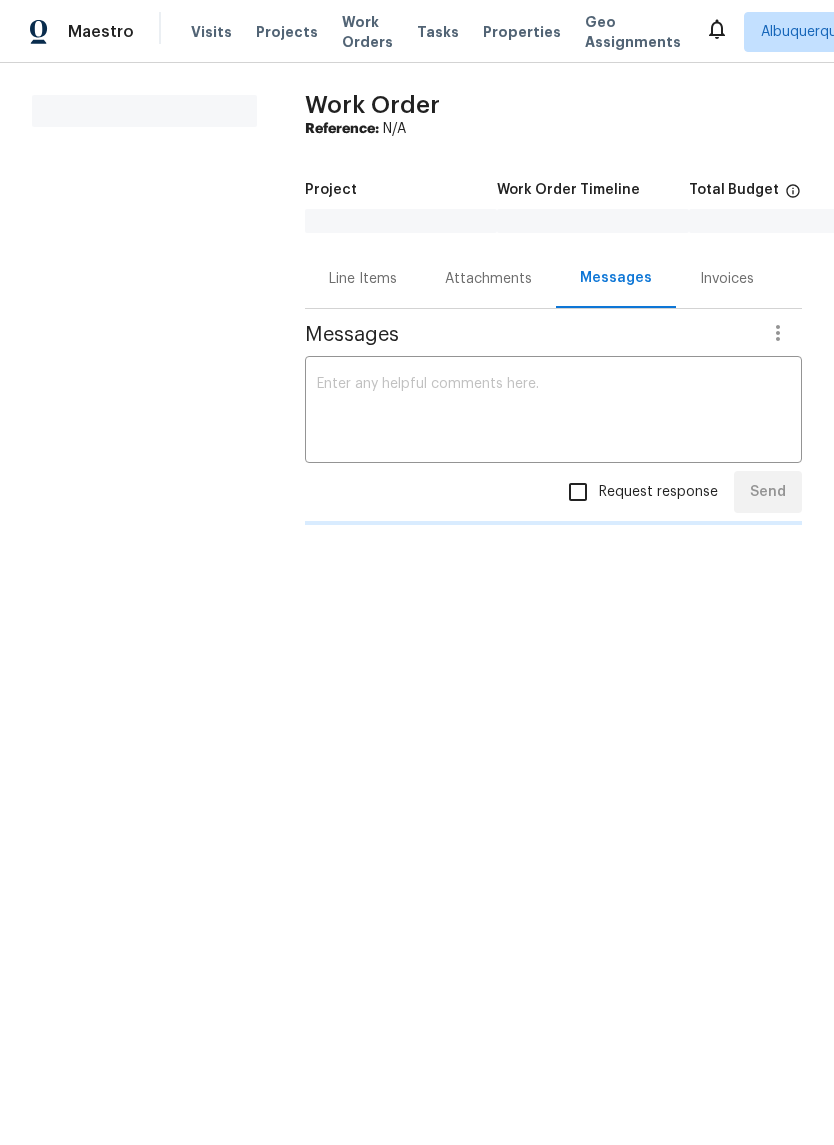 scroll, scrollTop: 0, scrollLeft: 0, axis: both 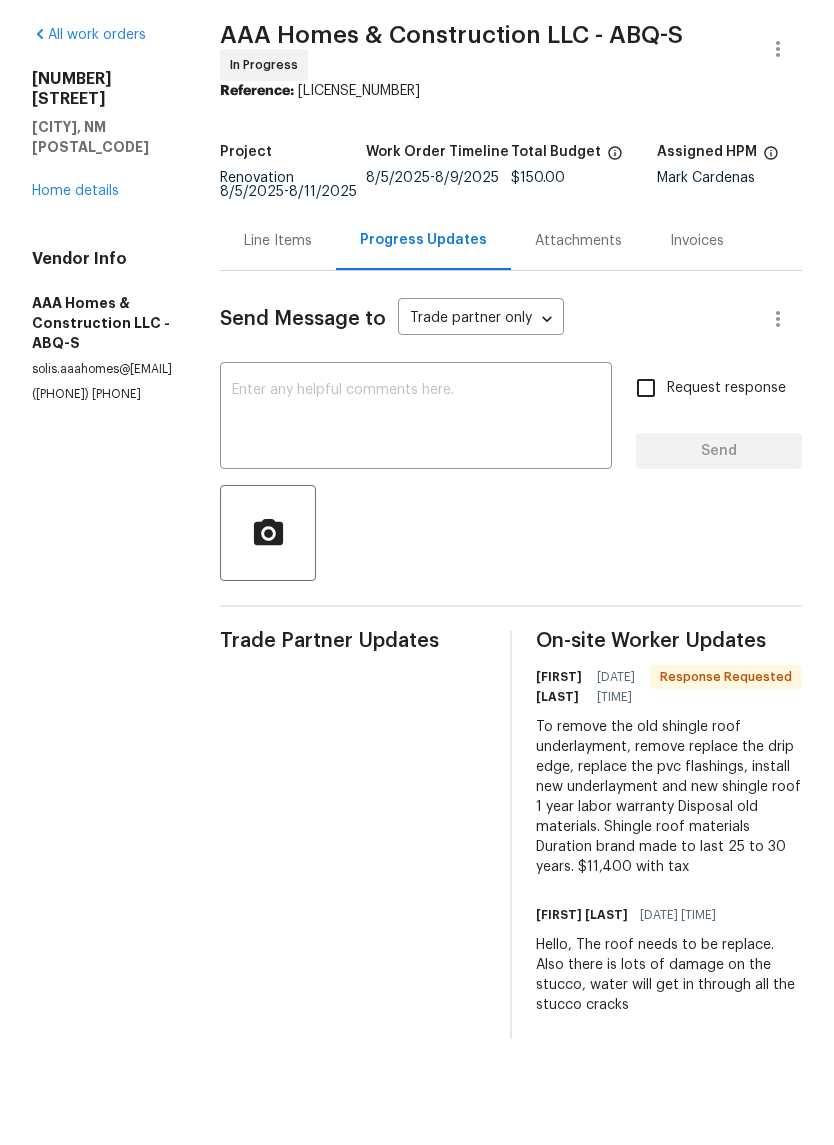 click at bounding box center [416, 488] 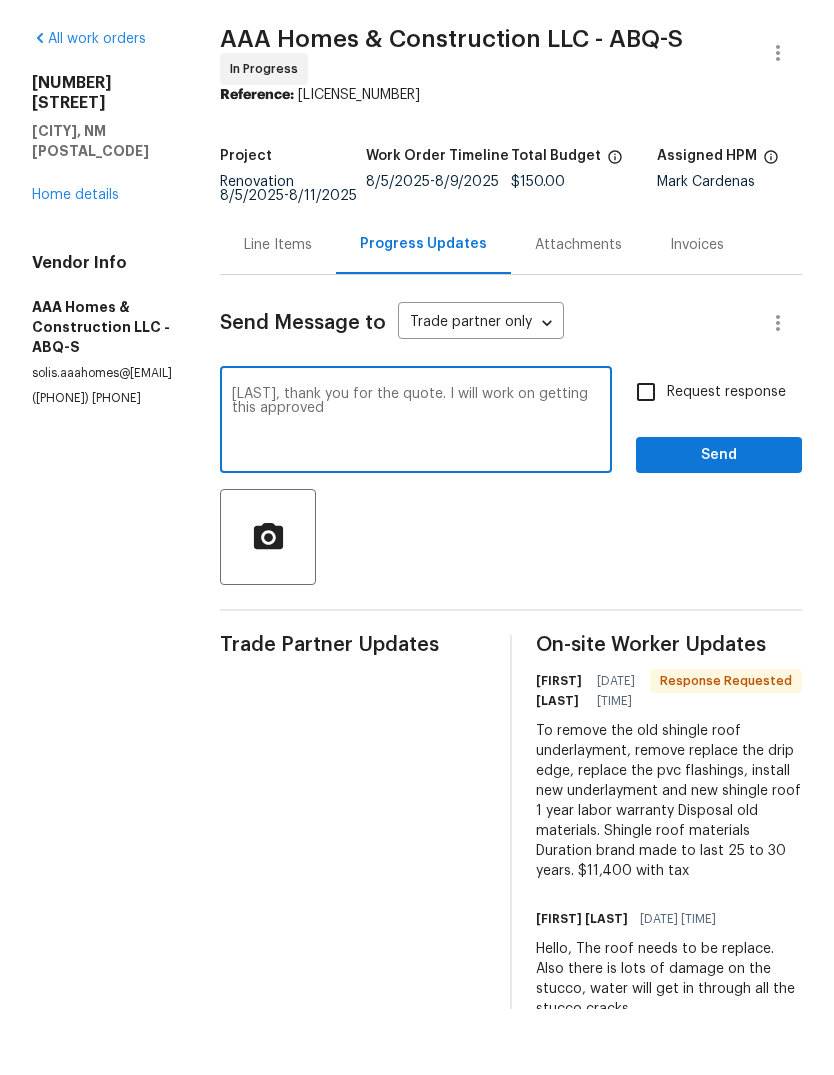 type on "[LAST], thank you for the quote. I will work on getting this approved" 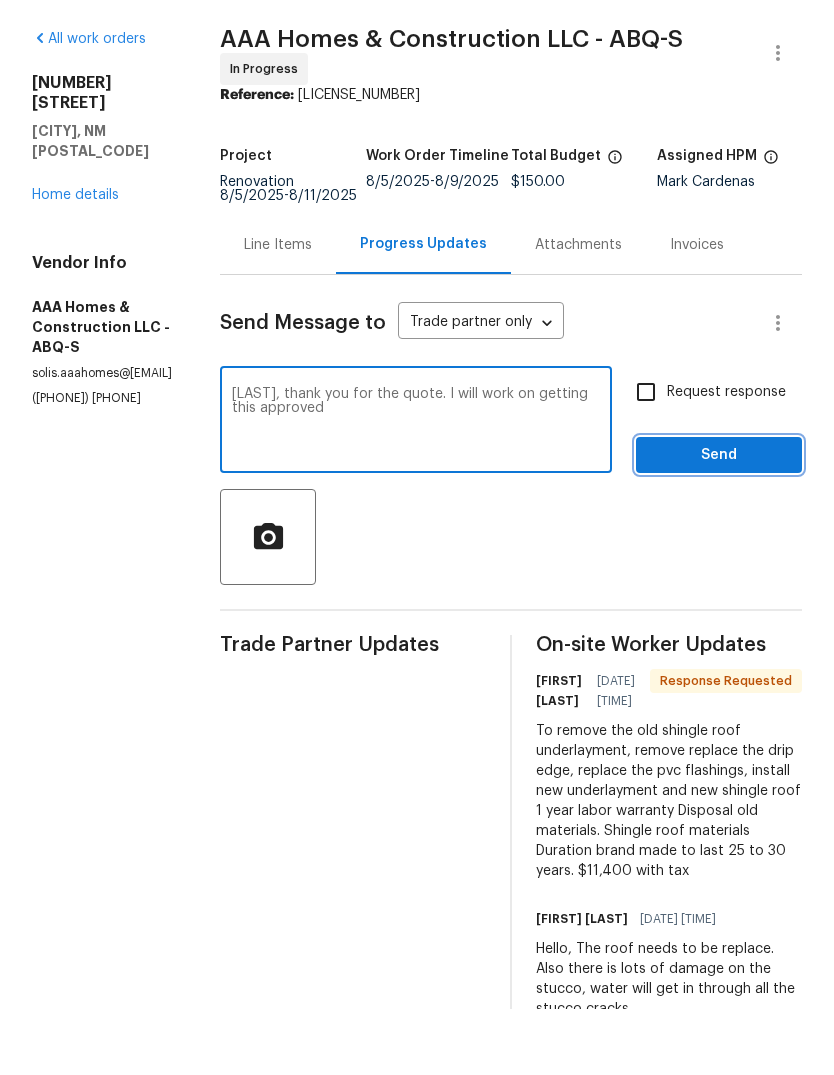 click on "Send" at bounding box center [719, 521] 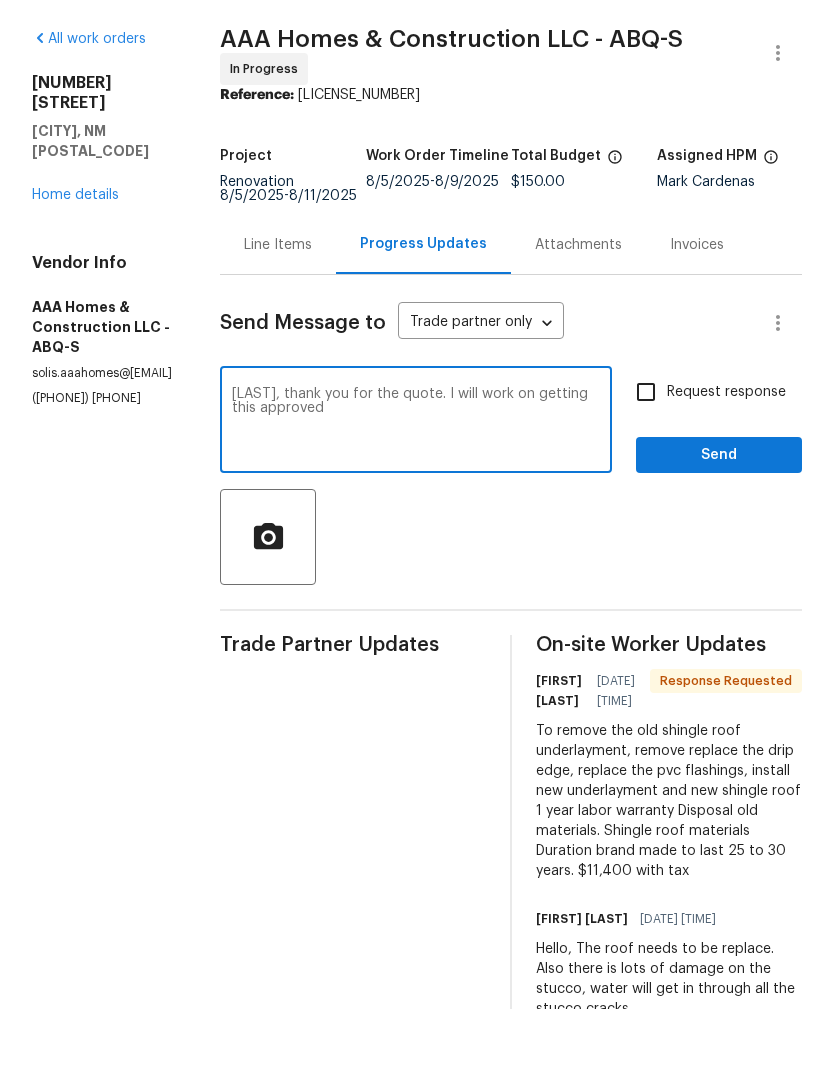 scroll, scrollTop: 66, scrollLeft: 0, axis: vertical 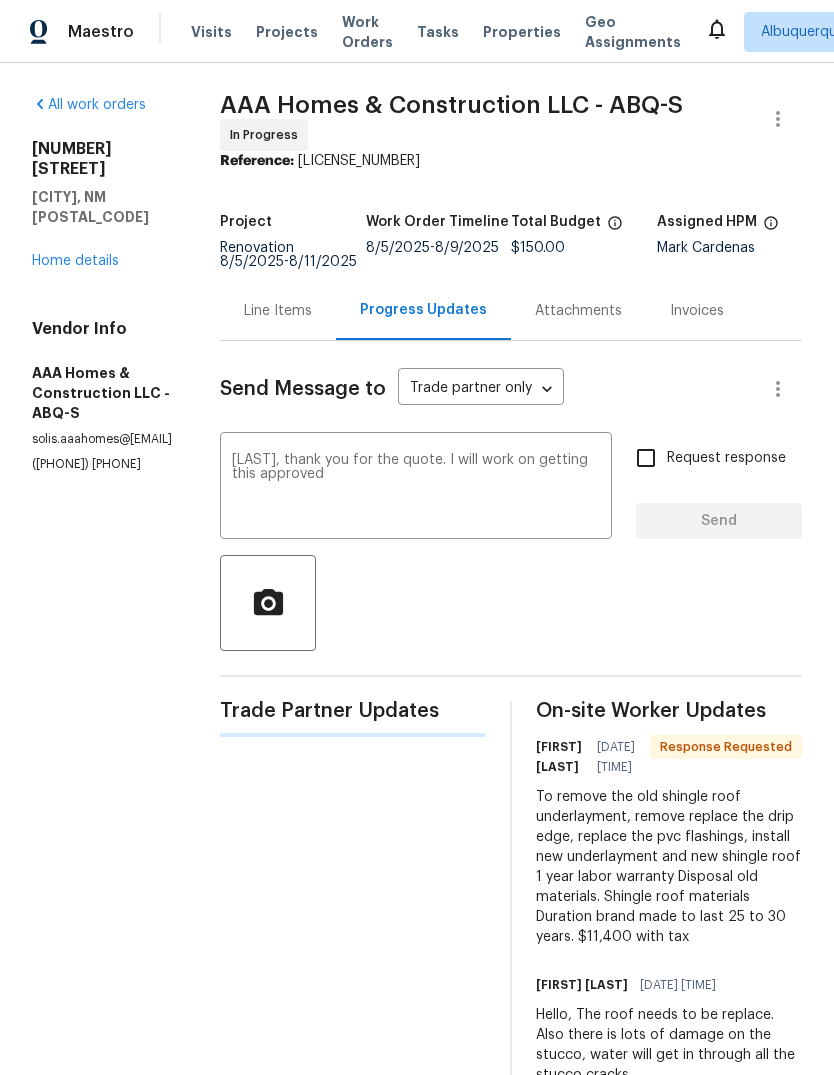 type 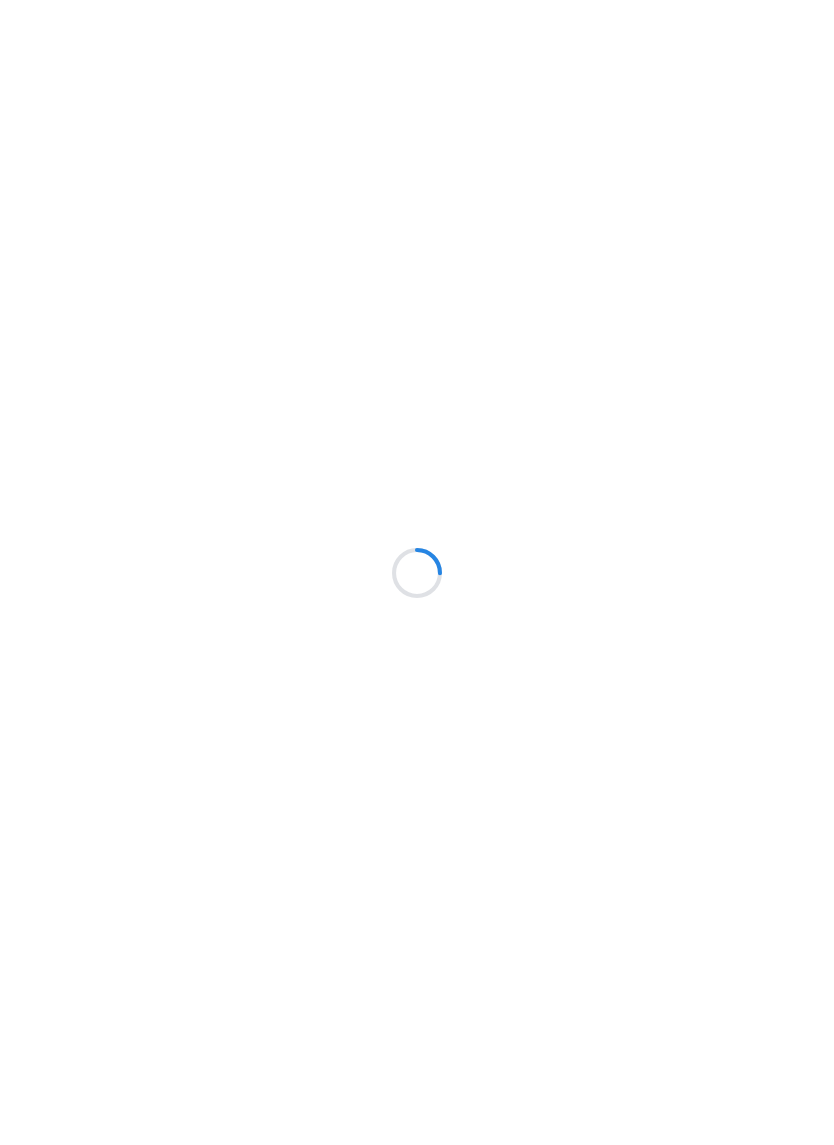 scroll, scrollTop: 0, scrollLeft: 0, axis: both 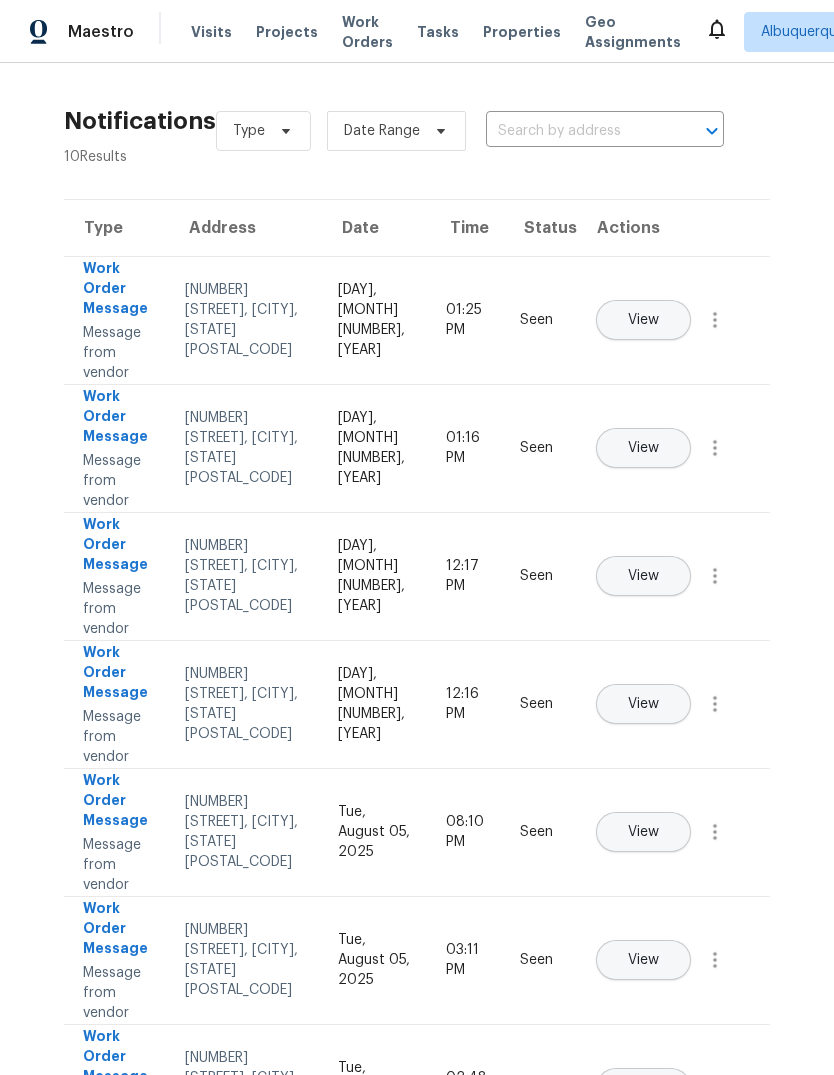 click on "Projects" at bounding box center [287, 32] 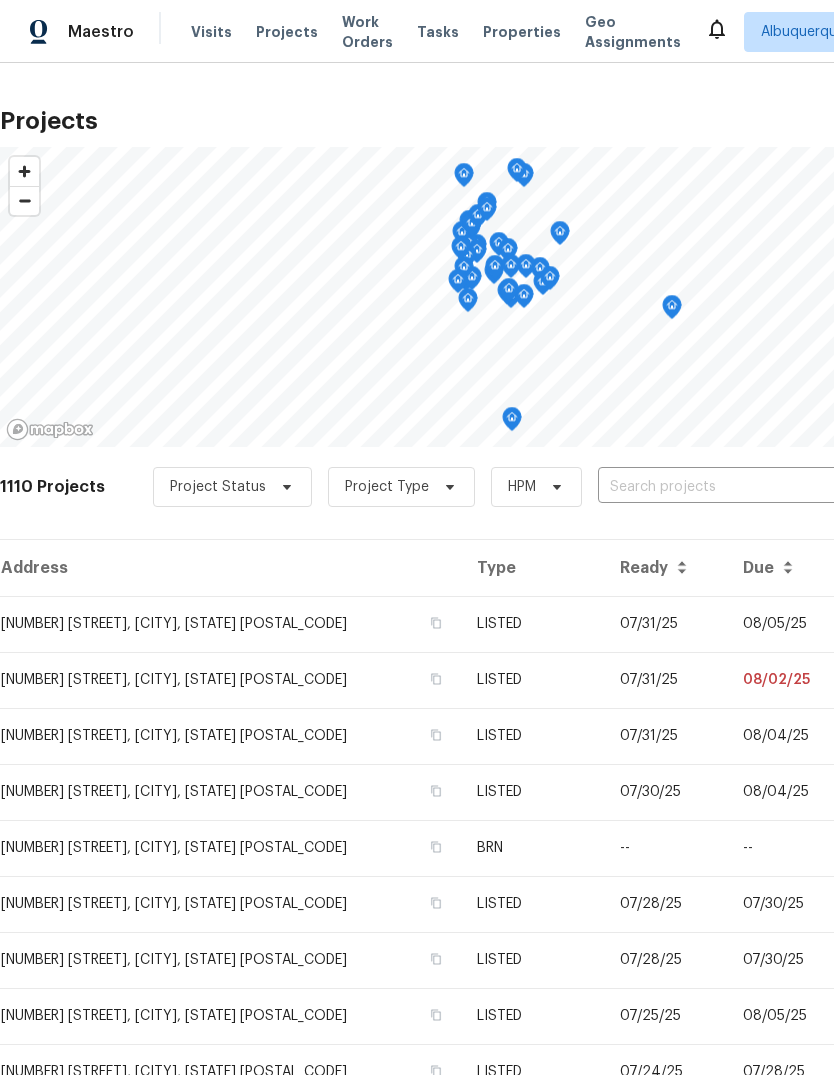 click on "Properties" at bounding box center [522, 32] 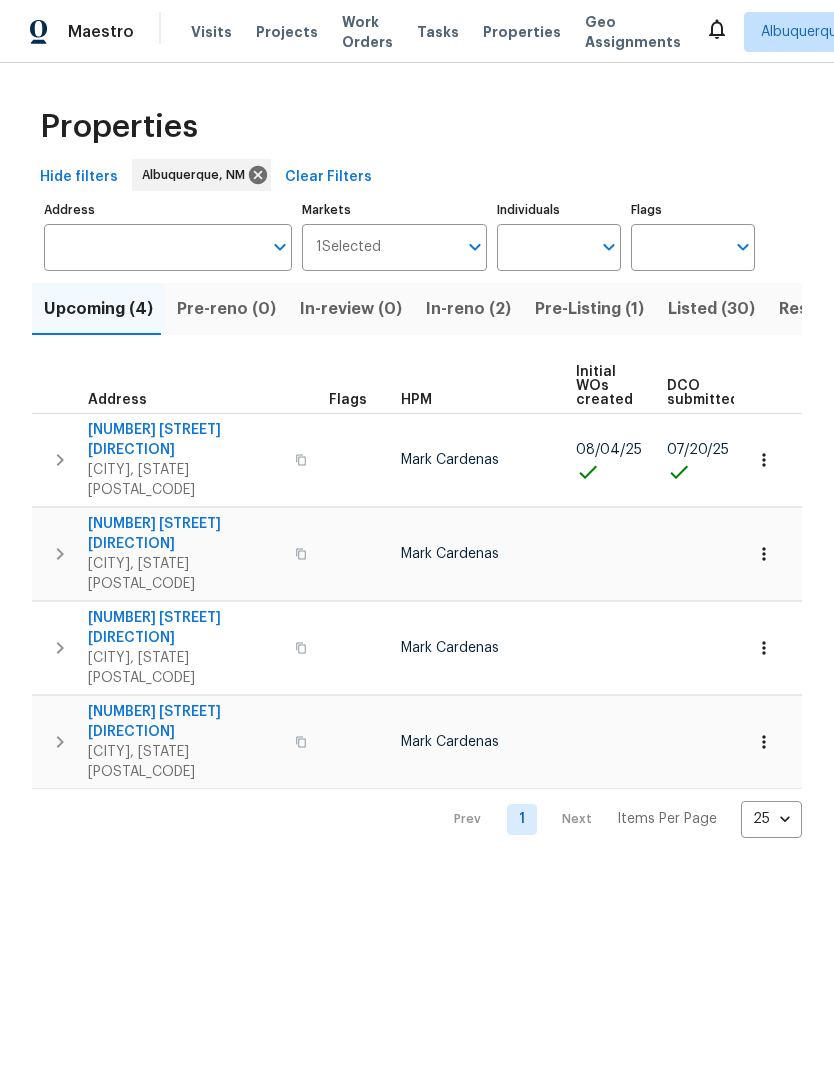 click on "Listed (30)" at bounding box center [711, 309] 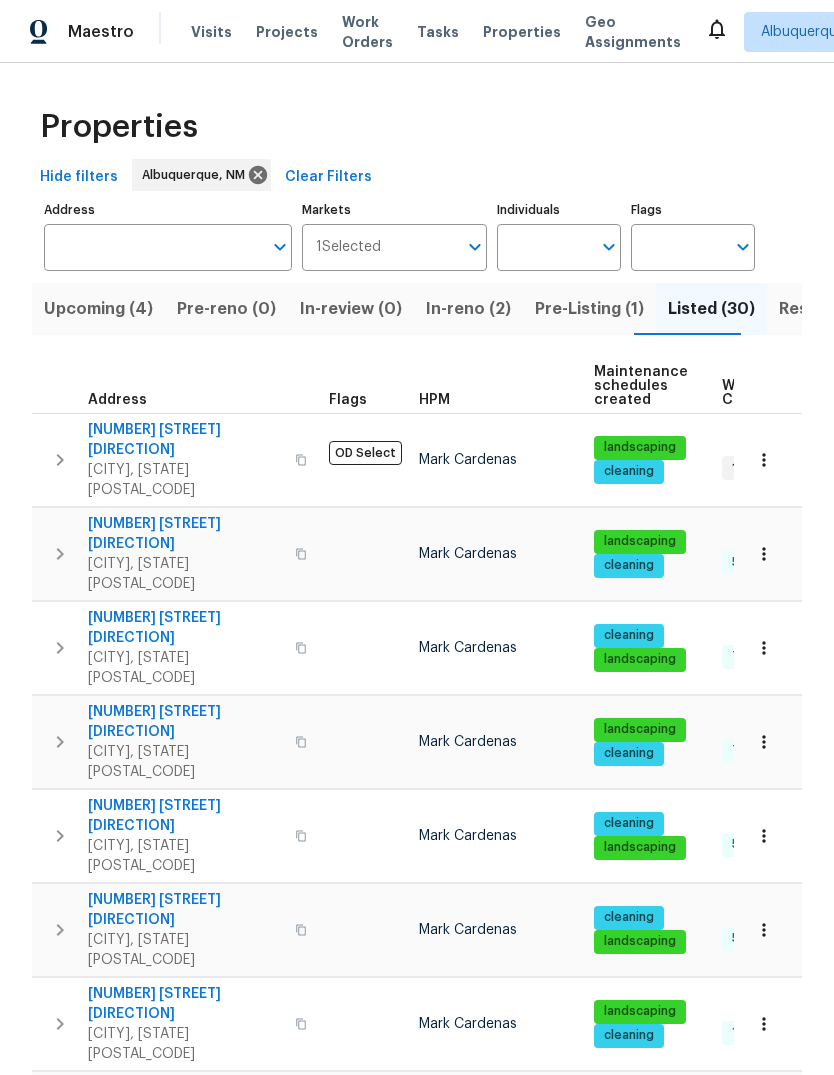 click 